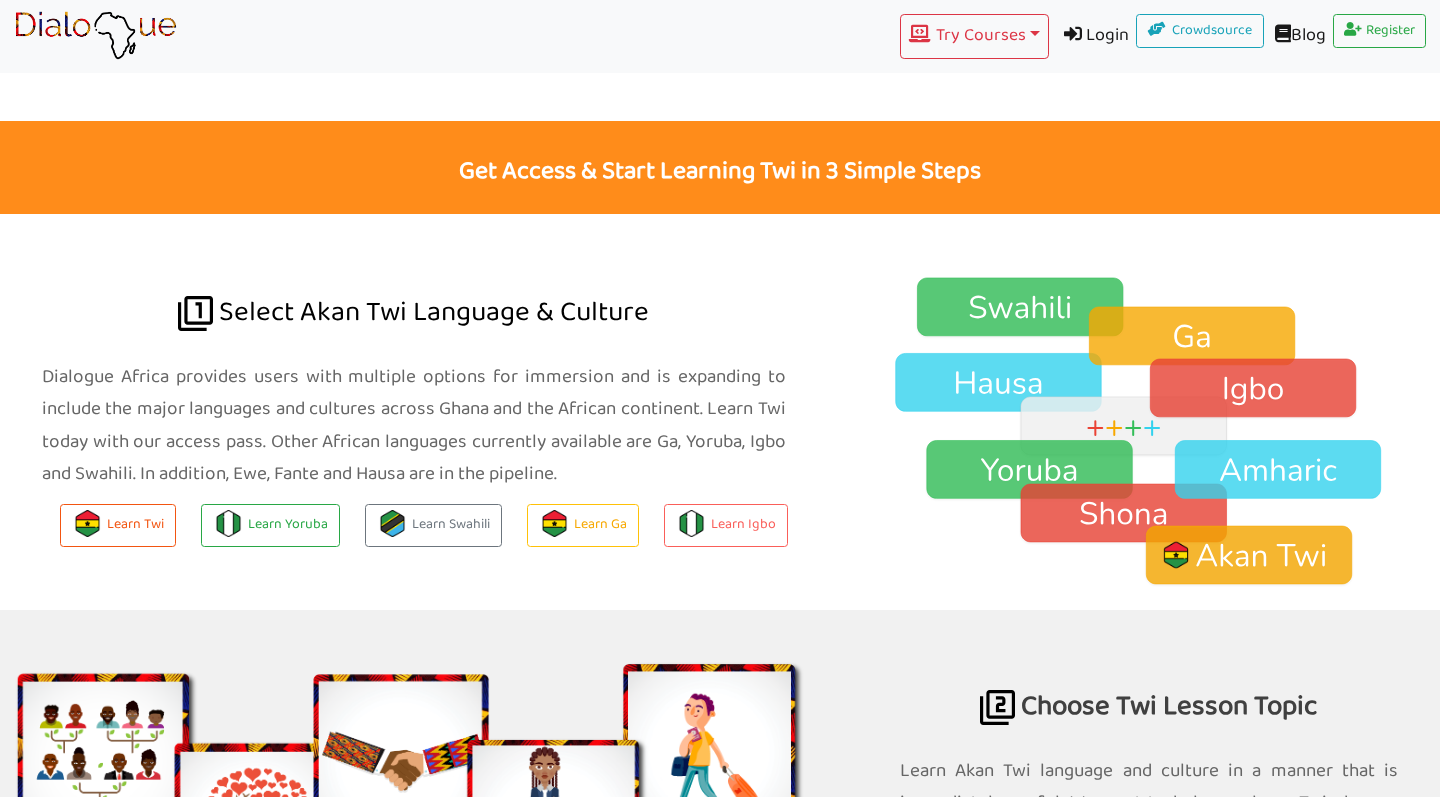 scroll, scrollTop: 1188, scrollLeft: 0, axis: vertical 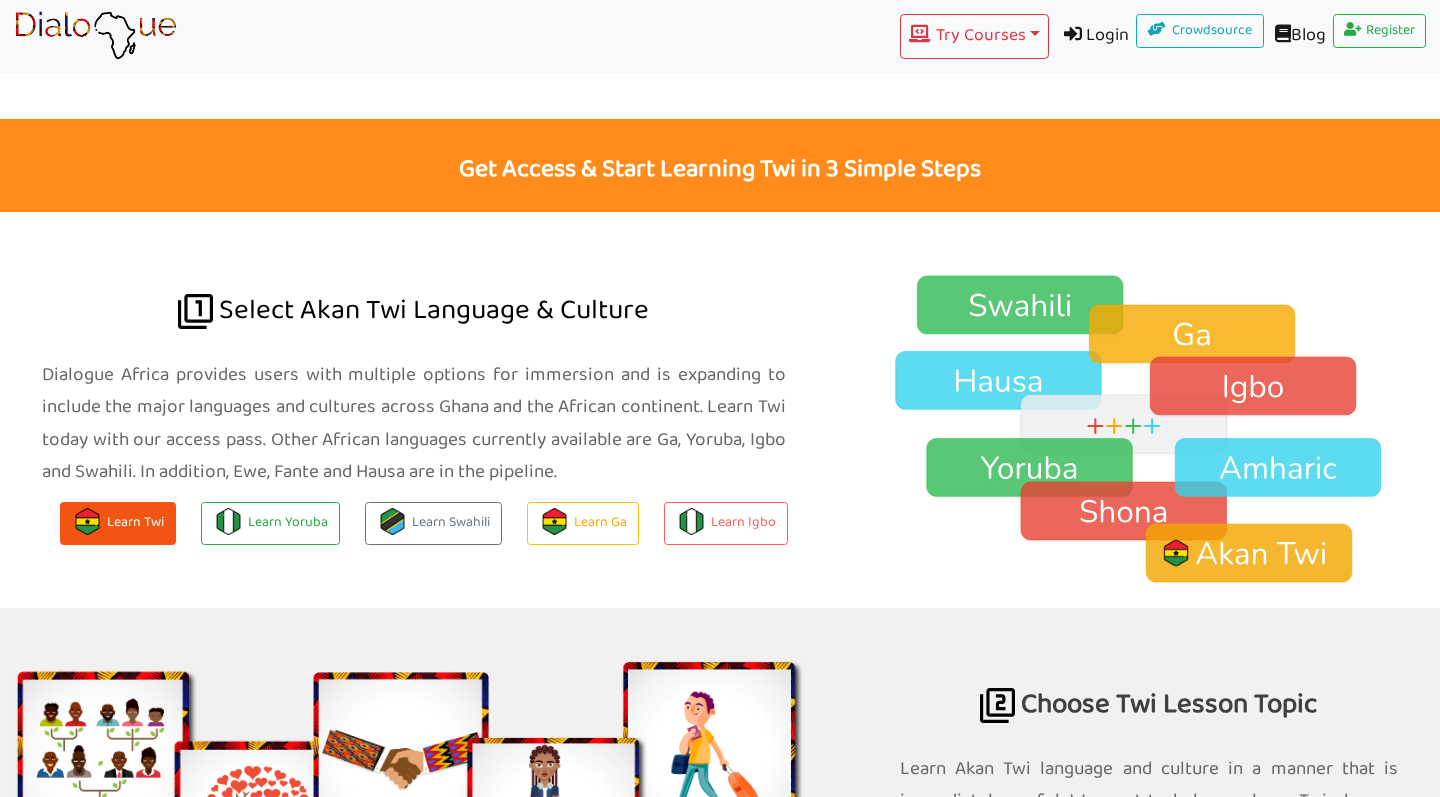 click on "Learn Twi" at bounding box center (118, 523) 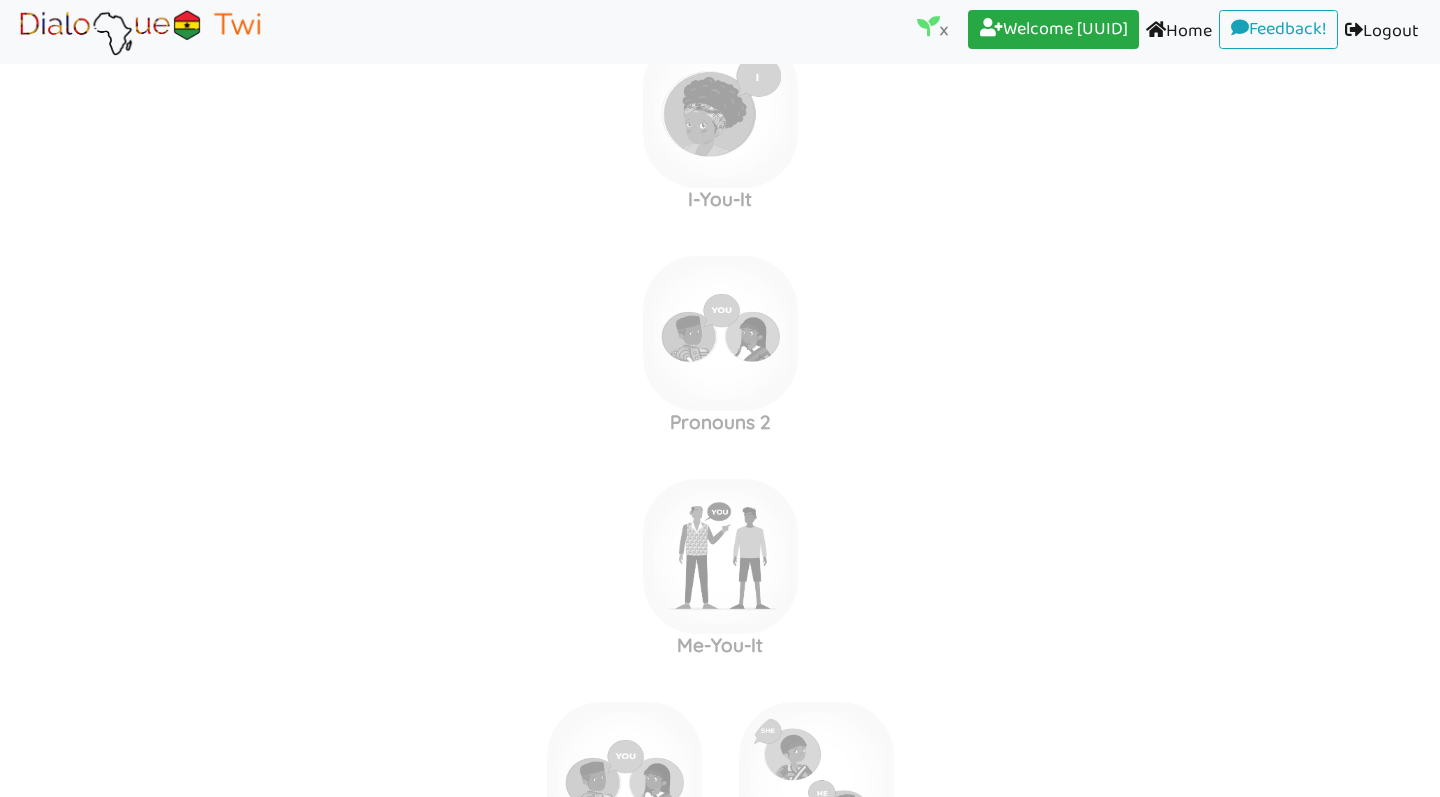 scroll, scrollTop: 0, scrollLeft: 0, axis: both 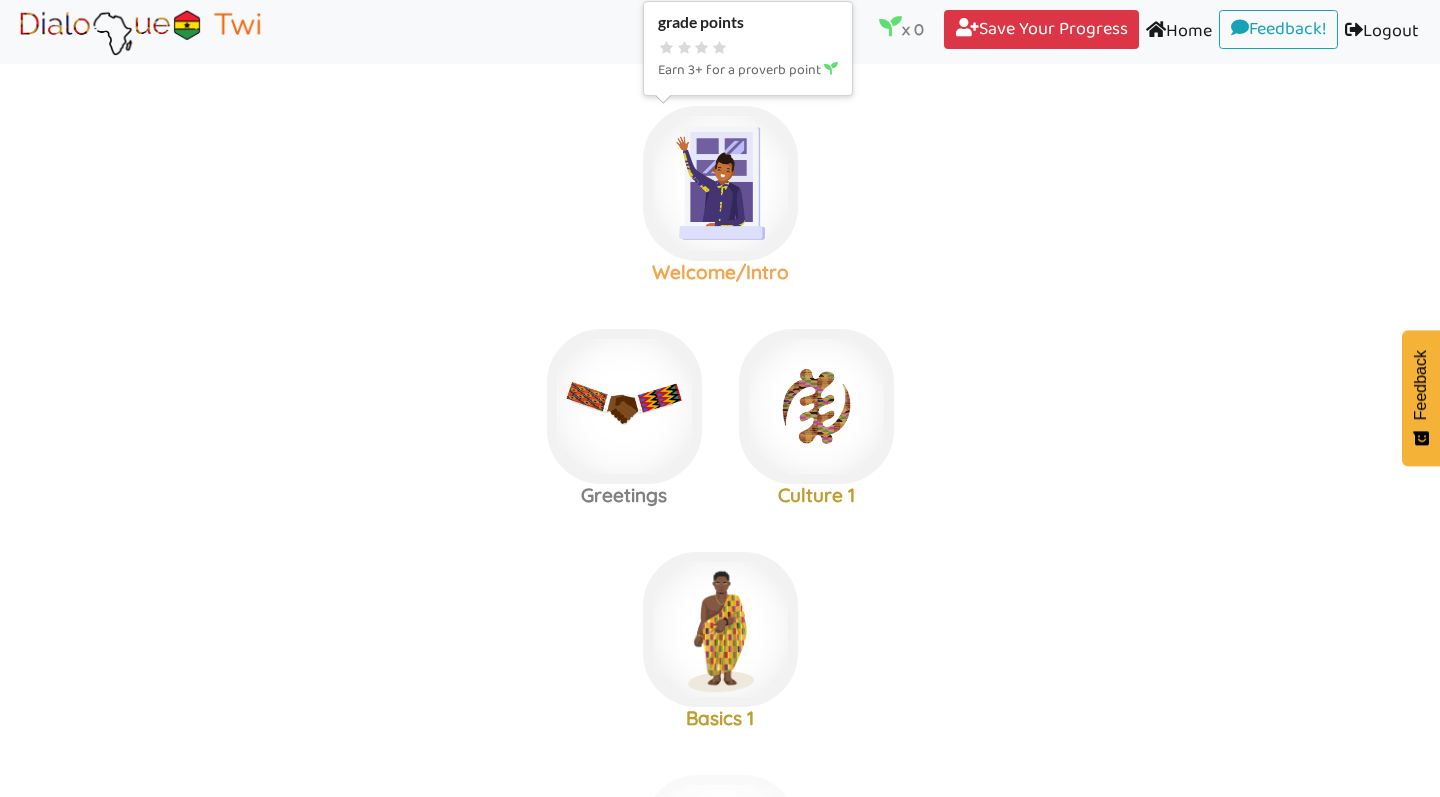 click at bounding box center [720, 183] 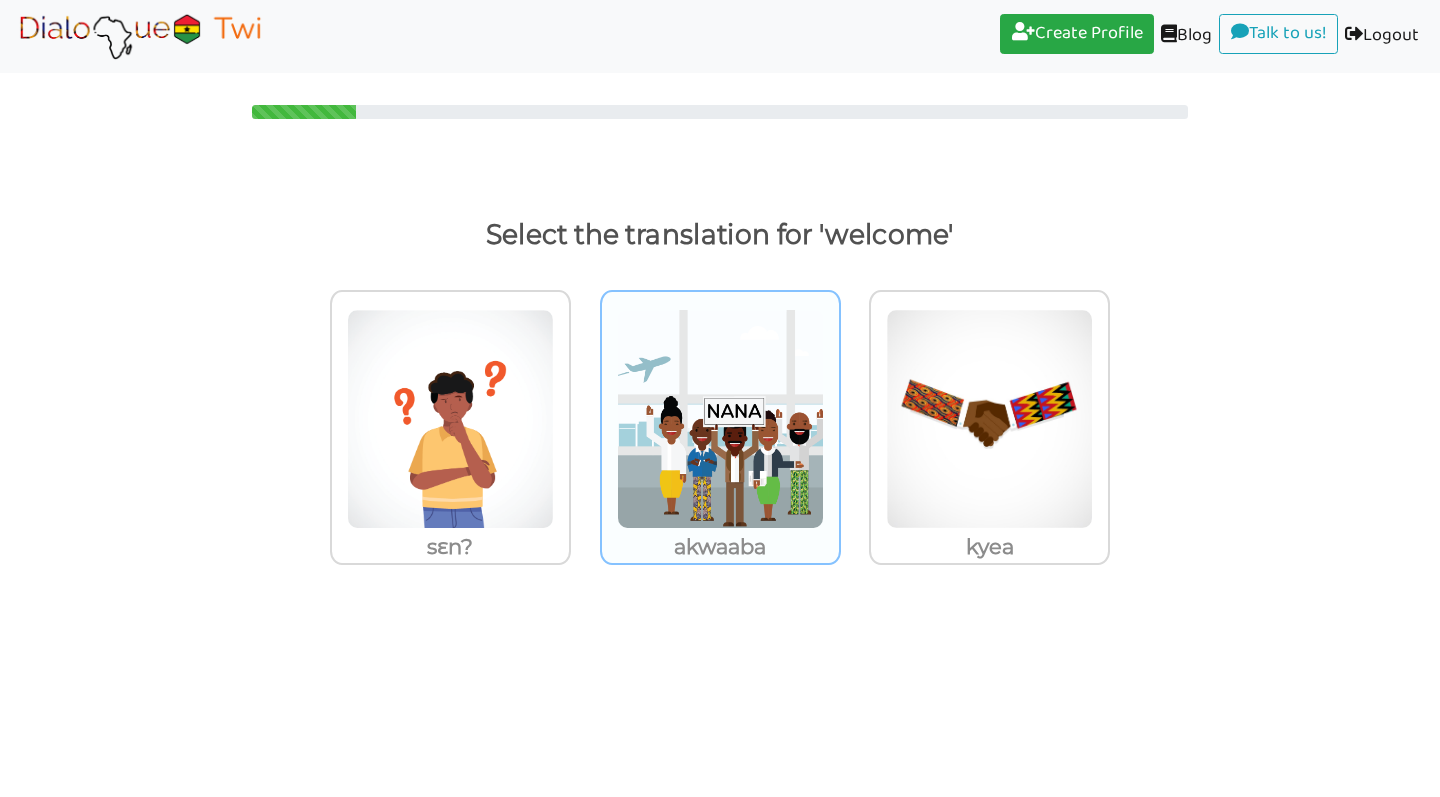 click at bounding box center [450, 419] 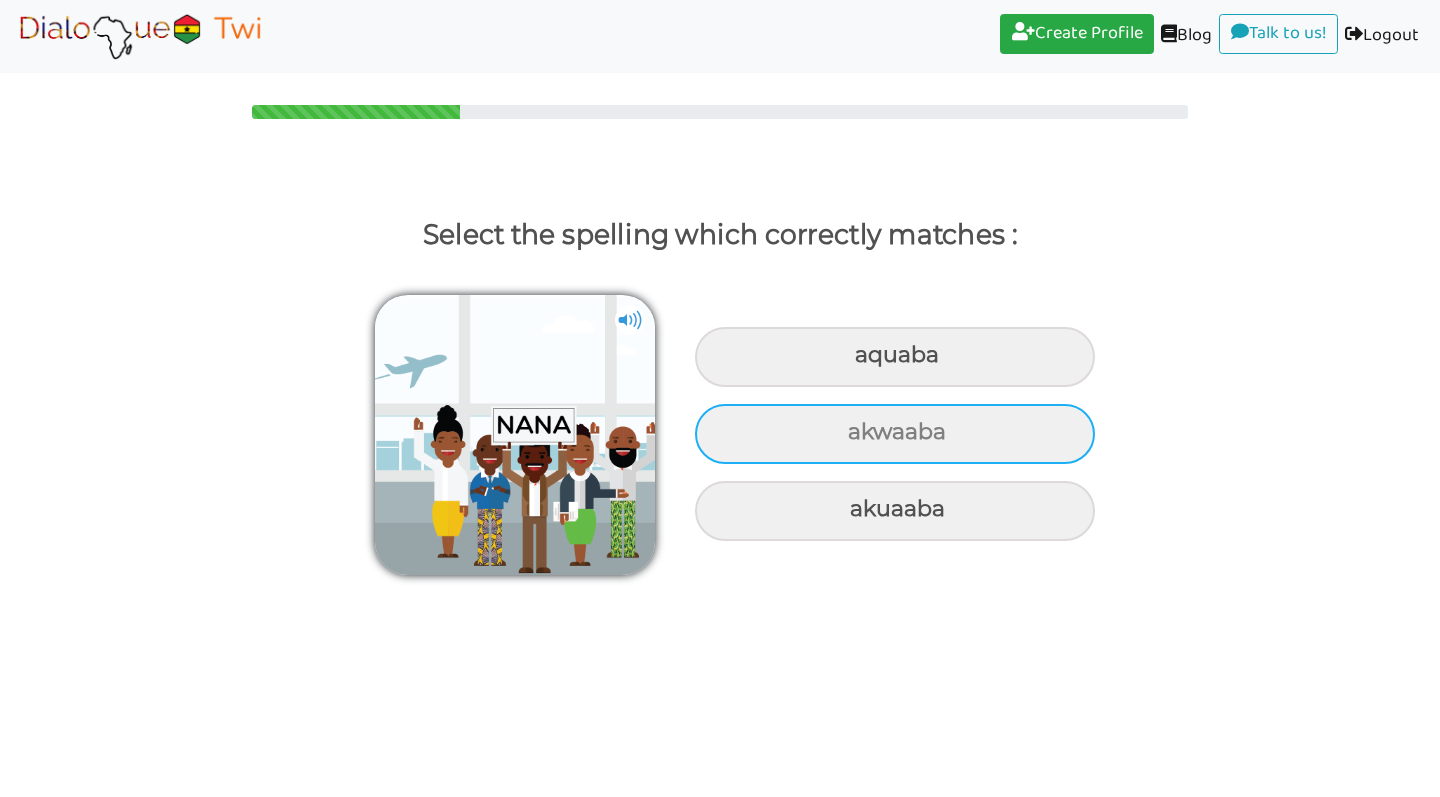 click on "akwaaba" at bounding box center (895, 357) 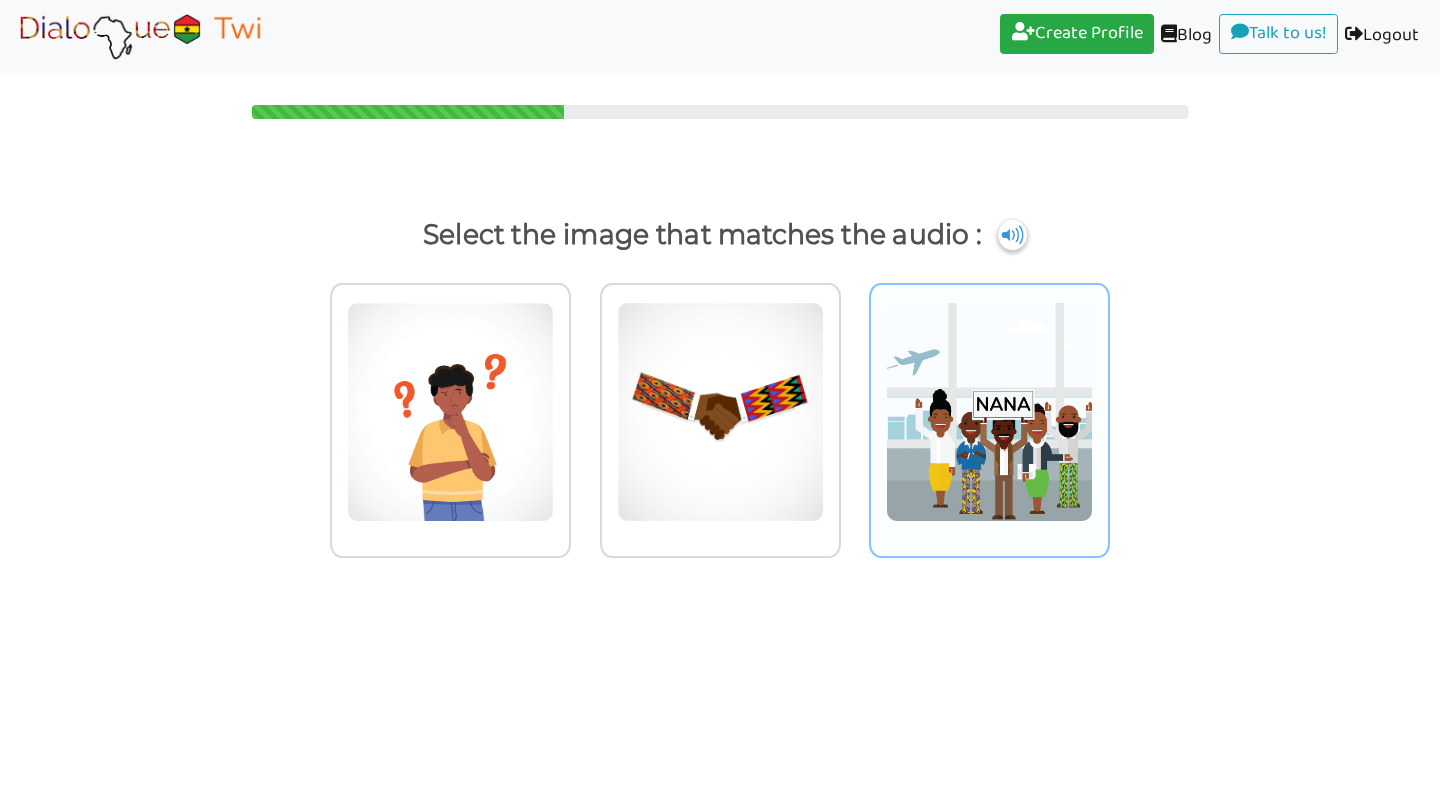 click at bounding box center (450, 412) 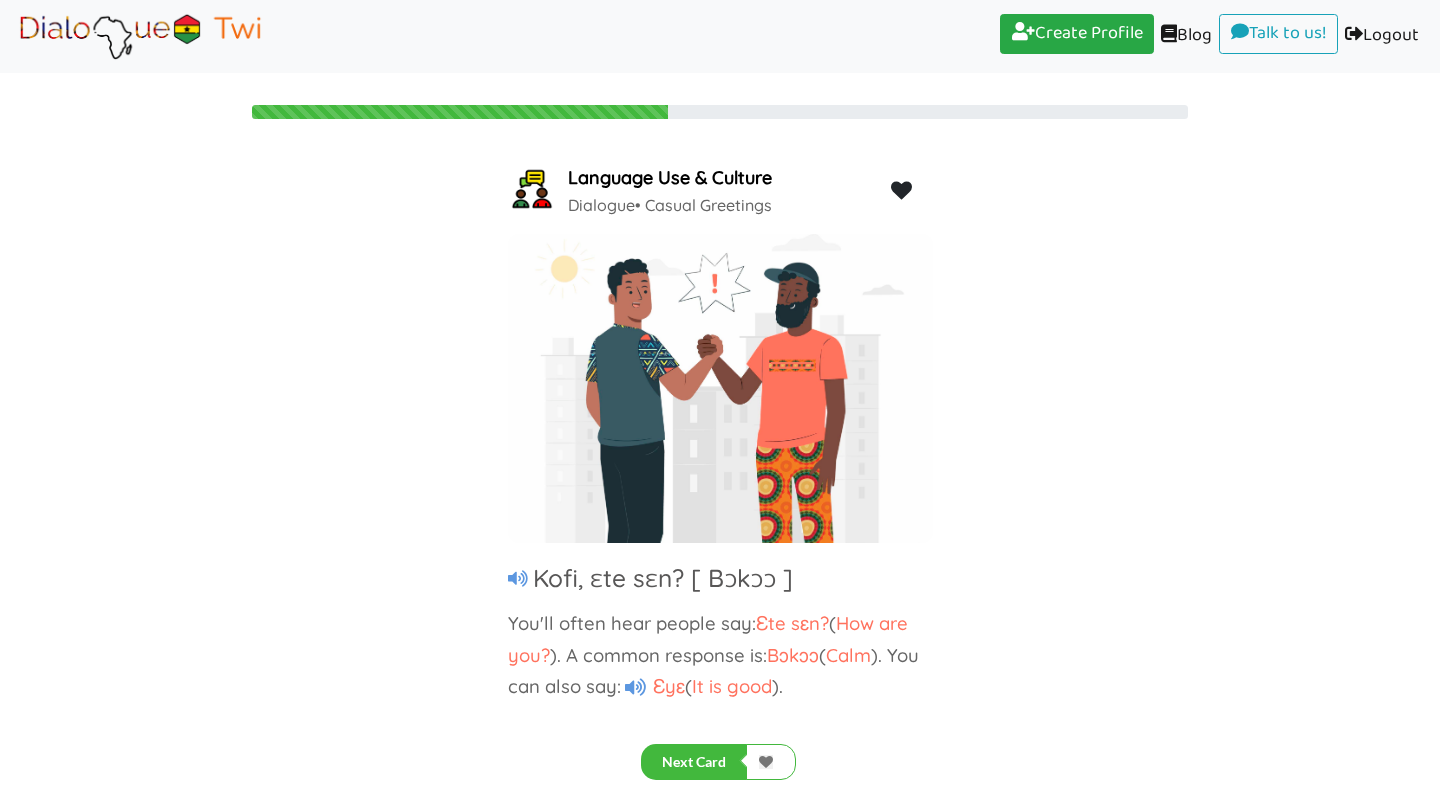 click at bounding box center [635, 687] 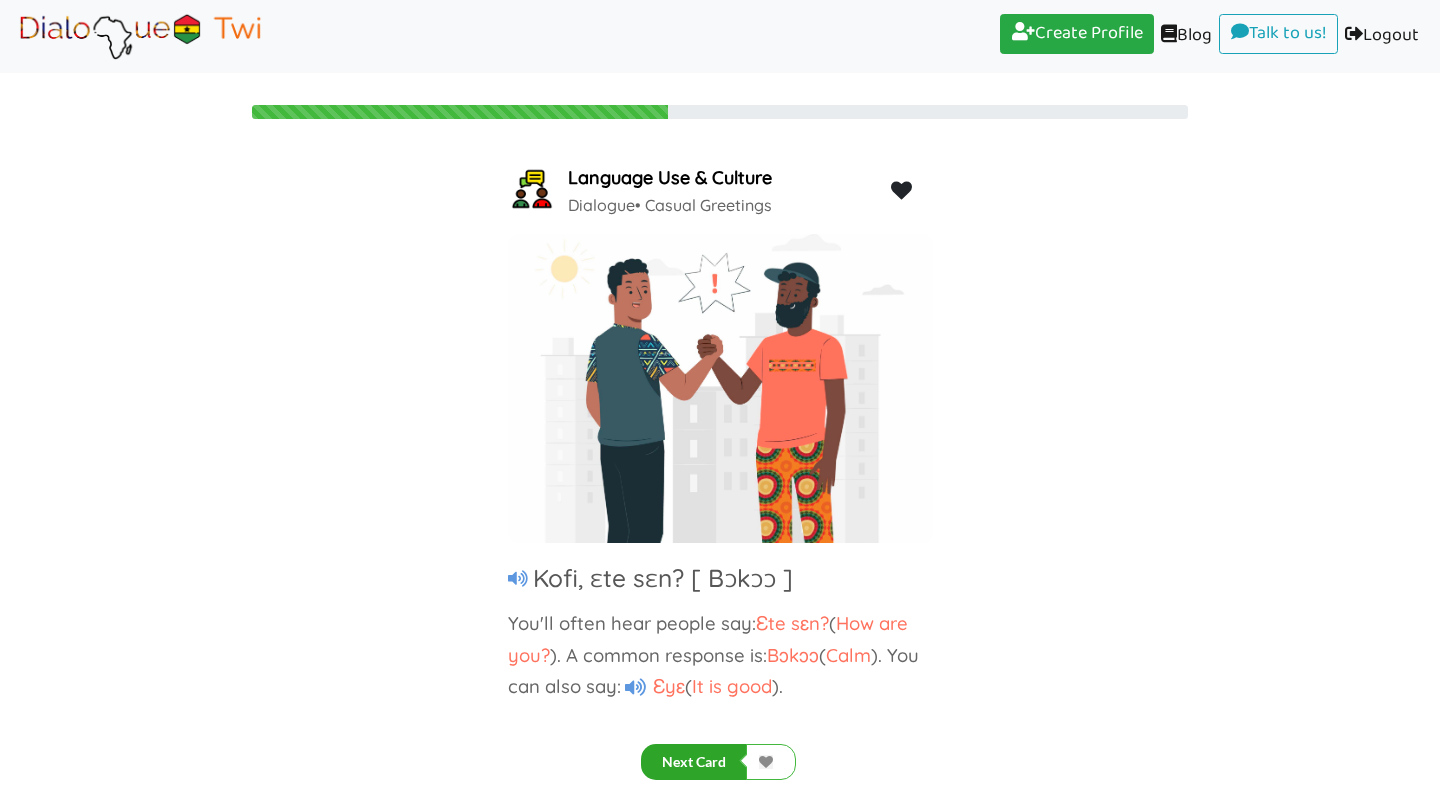click on "Next Card" at bounding box center [694, 762] 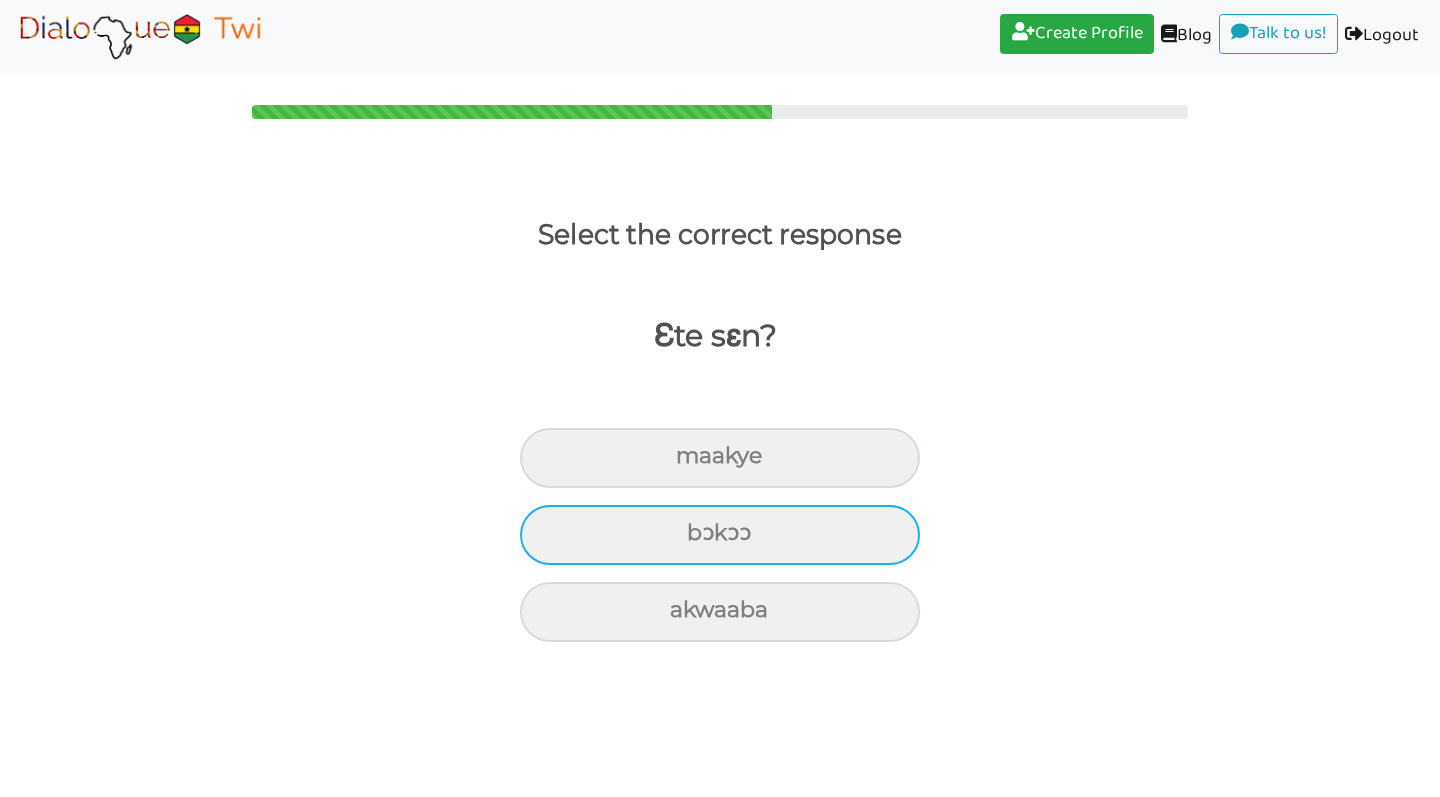 click on "bɔkɔɔ" at bounding box center [720, 458] 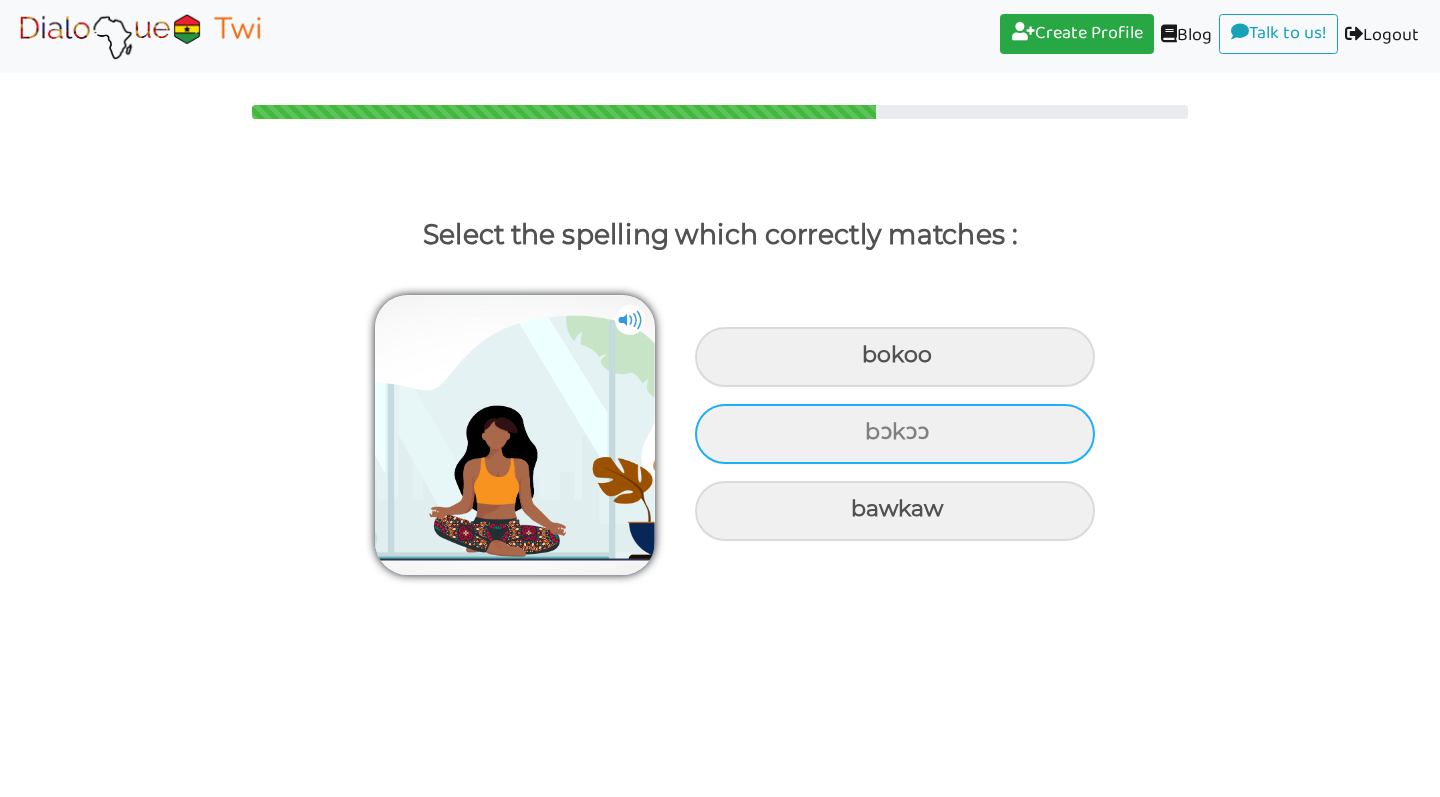 click on "bɔkɔɔ" at bounding box center (895, 357) 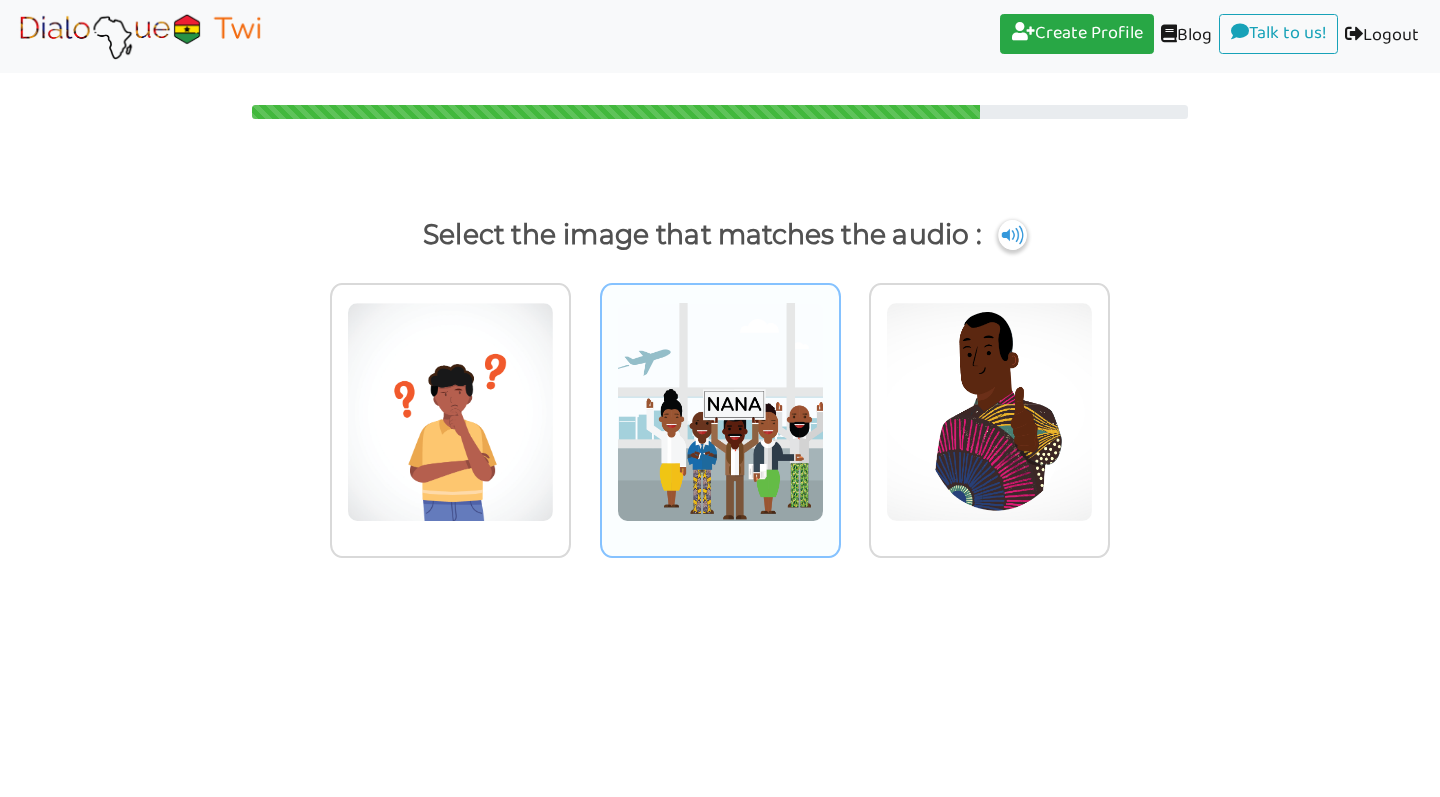click at bounding box center (450, 412) 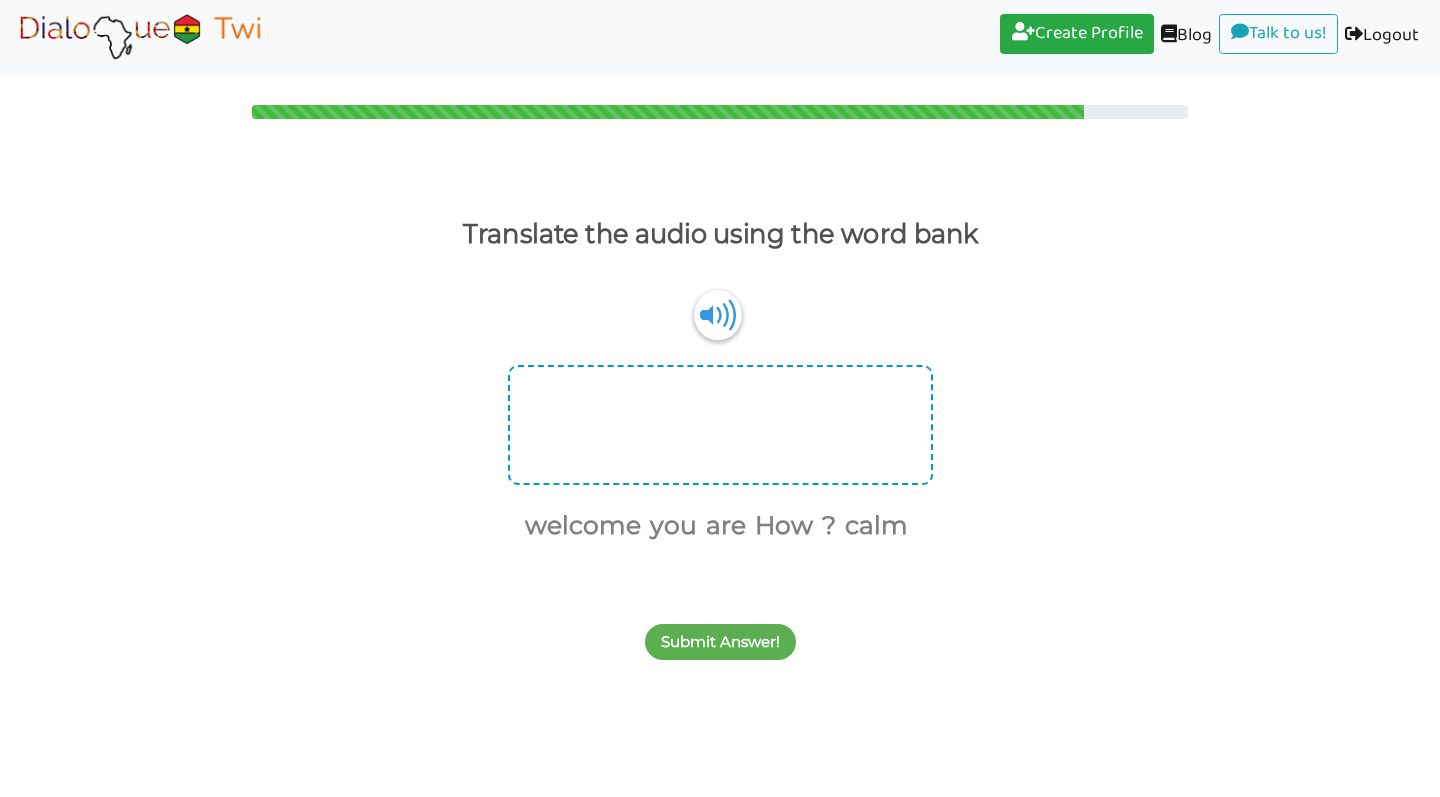 click at bounding box center (720, 425) 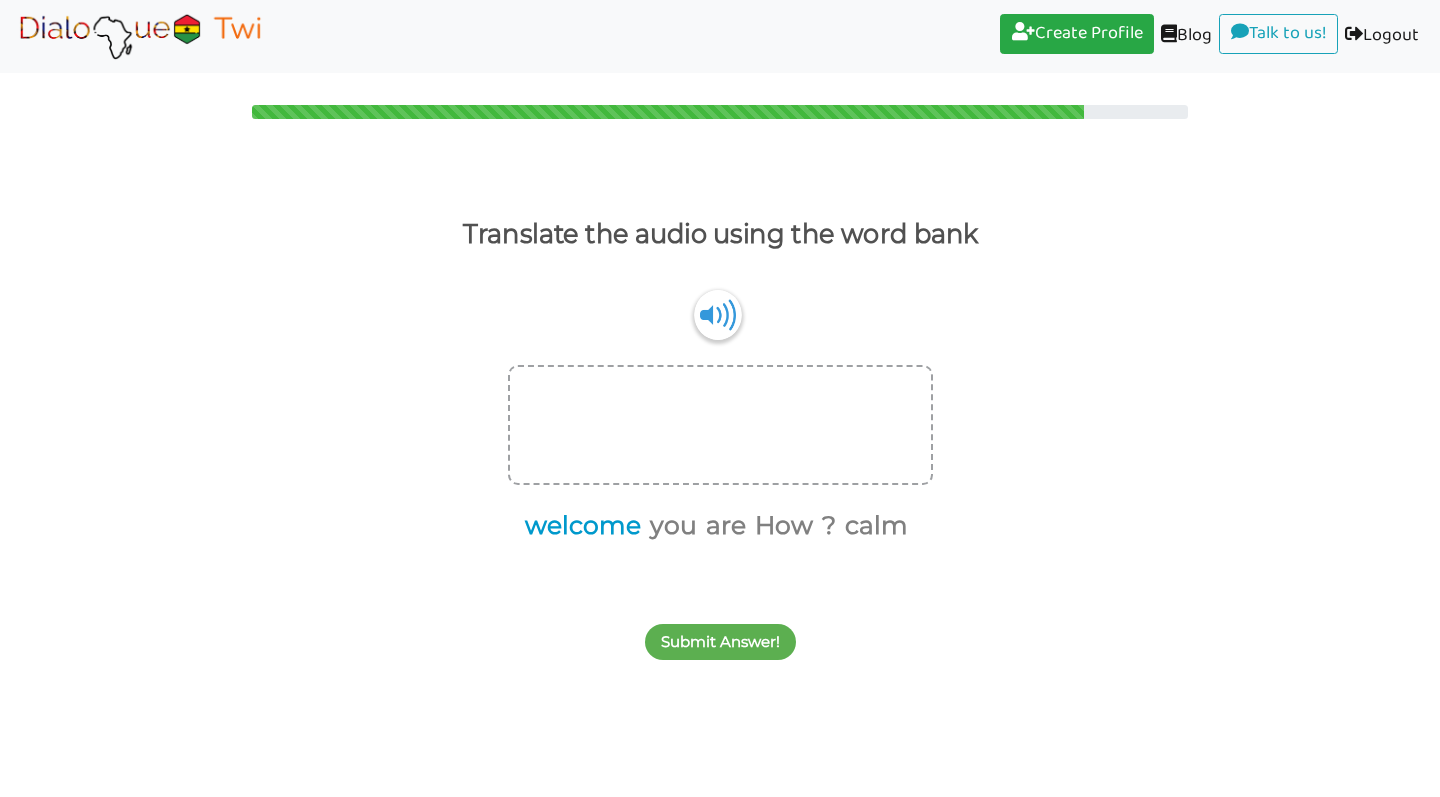click on "welcome" at bounding box center (579, 526) 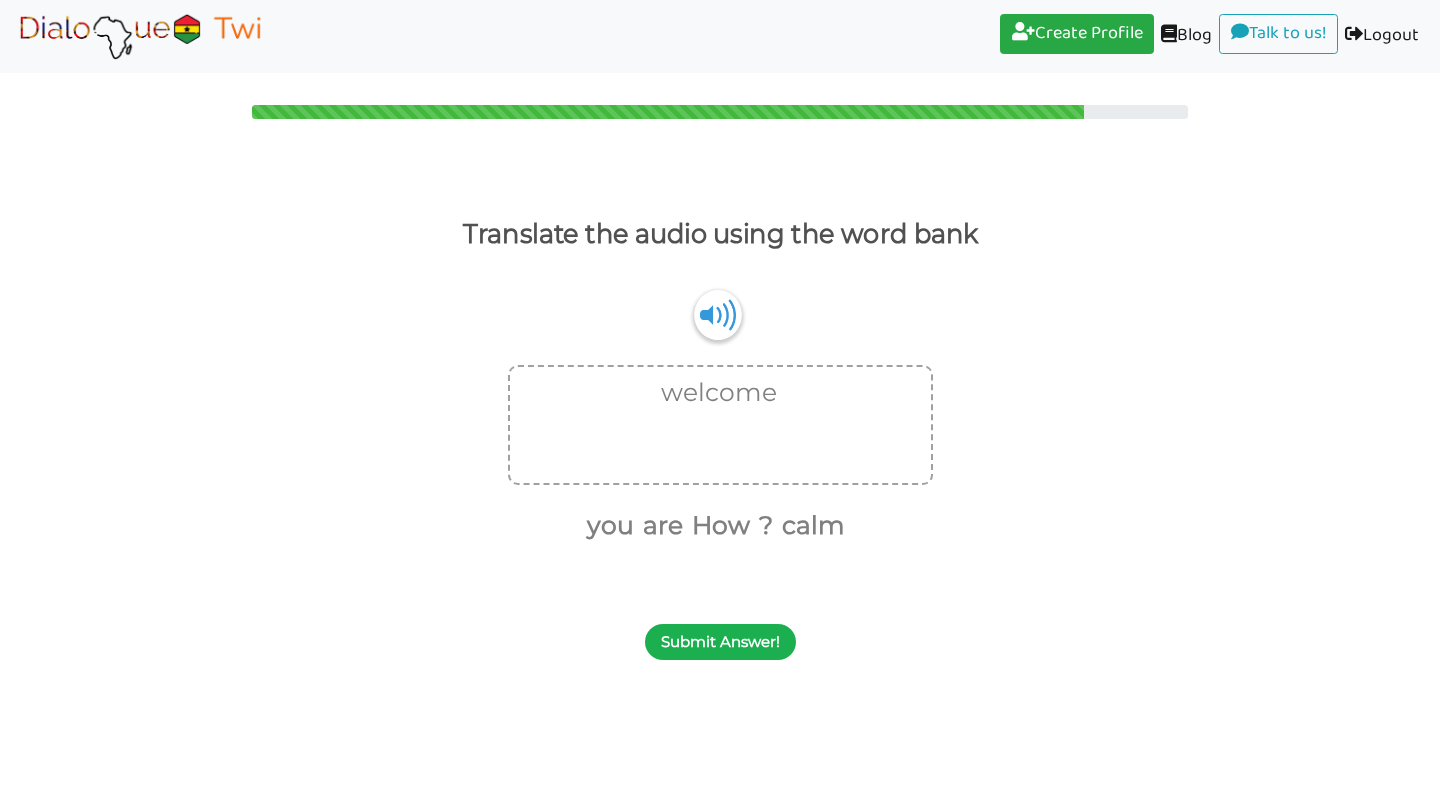 click on "Submit Answer!" at bounding box center [720, 642] 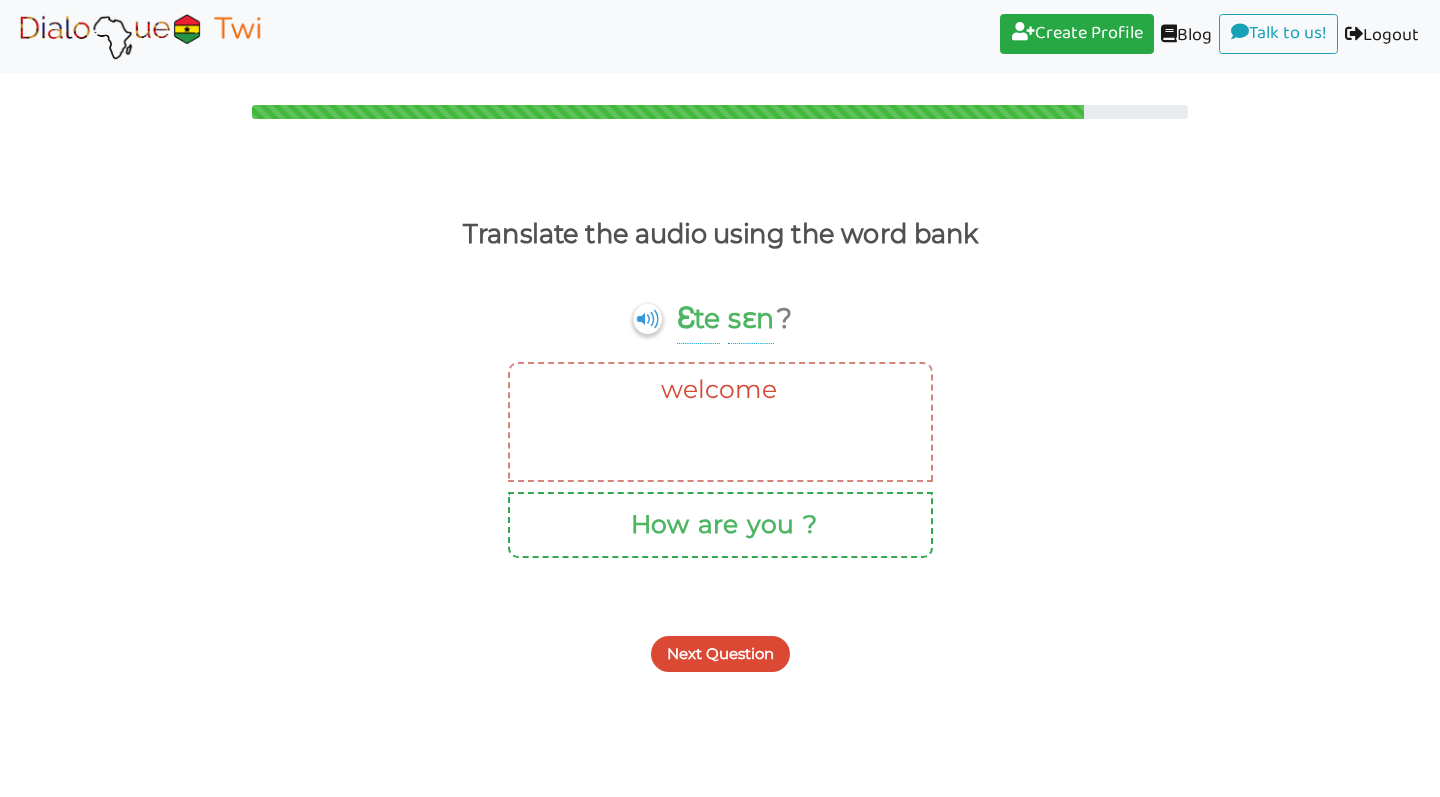 click on "How are you ?" at bounding box center [720, 525] 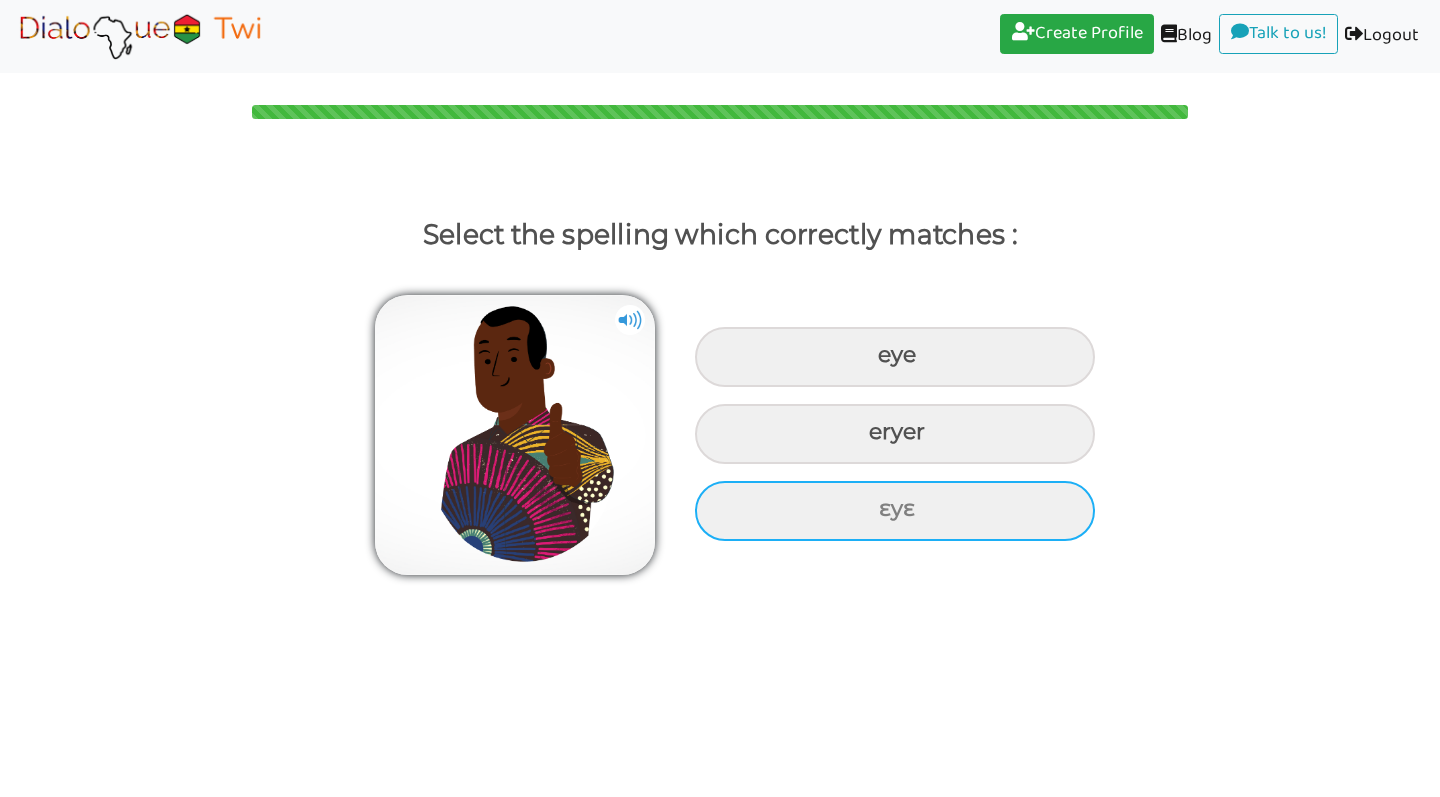 click on "ɛyɛ" at bounding box center (895, 357) 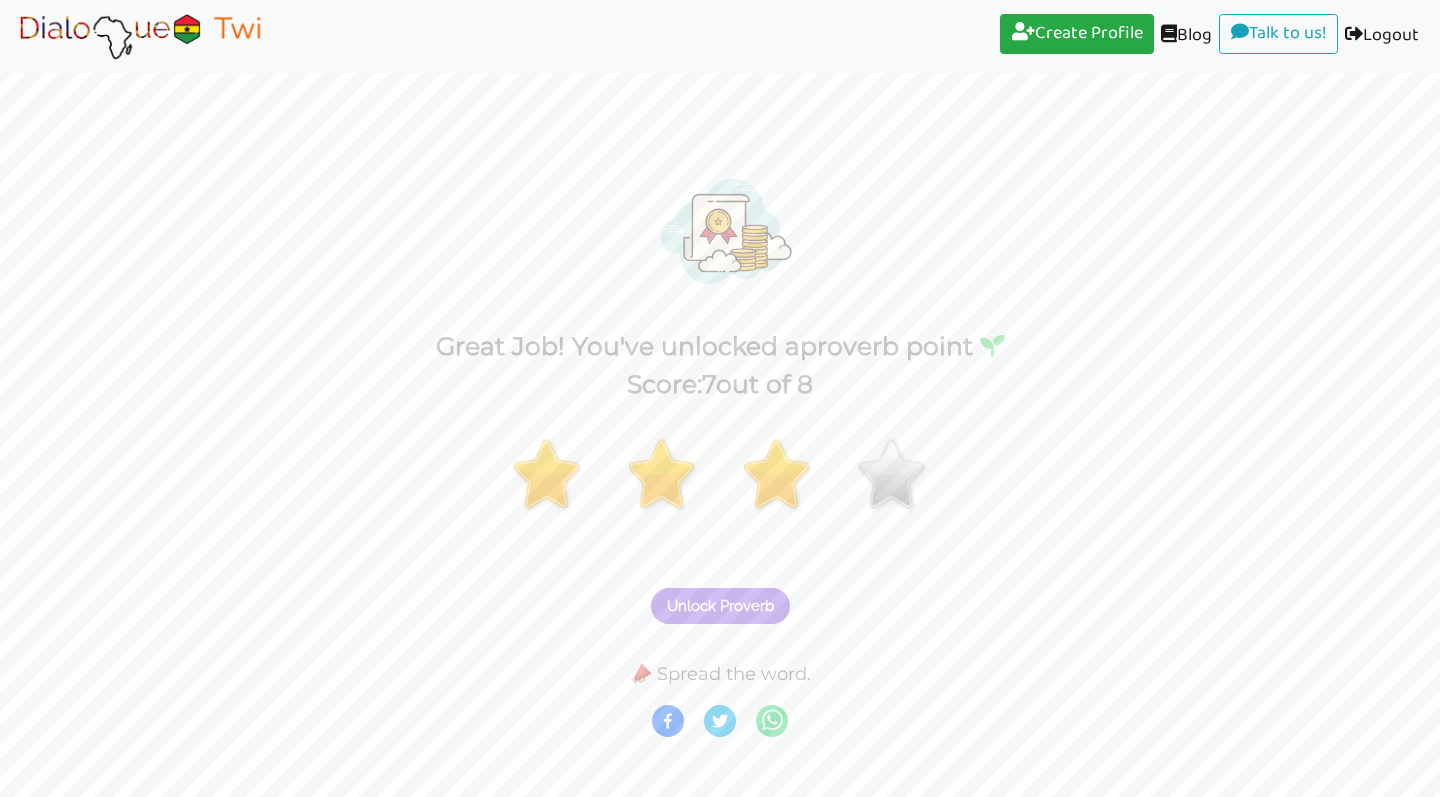 click on "Unlock Proverb" at bounding box center (720, 606) 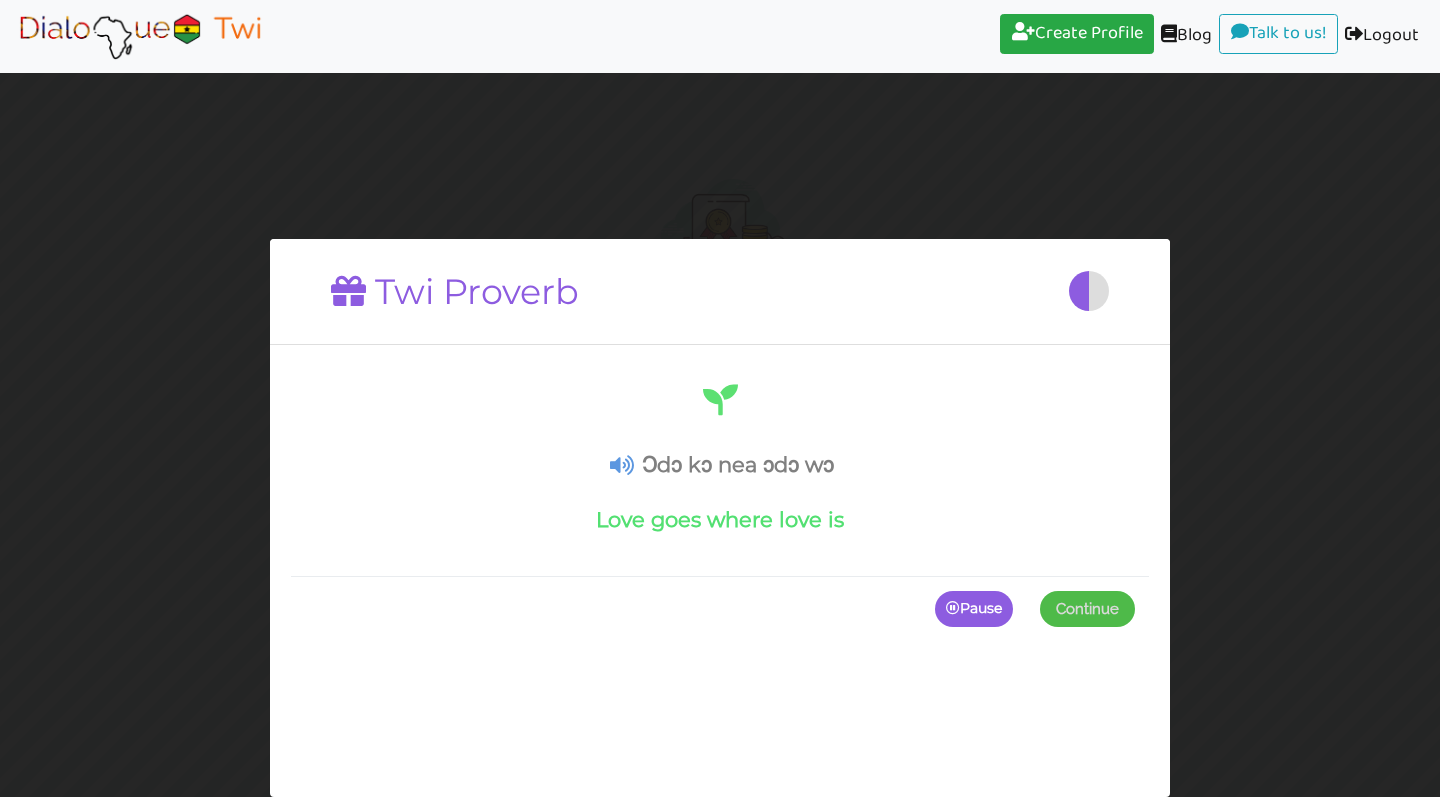click on "Ɔdɔ kɔ nea ɔdɔ wɔ" at bounding box center (720, 464) 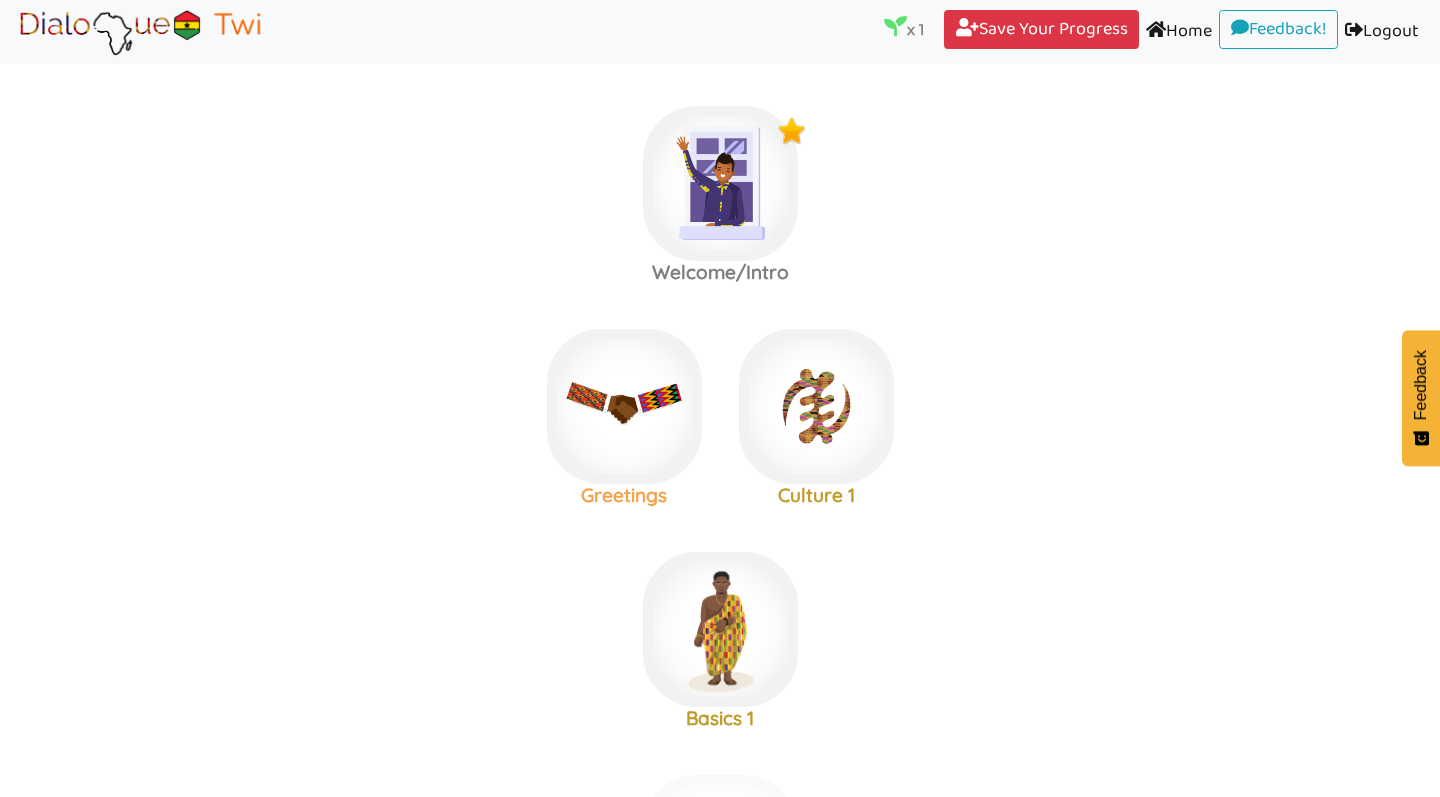 click at bounding box center [720, 183] 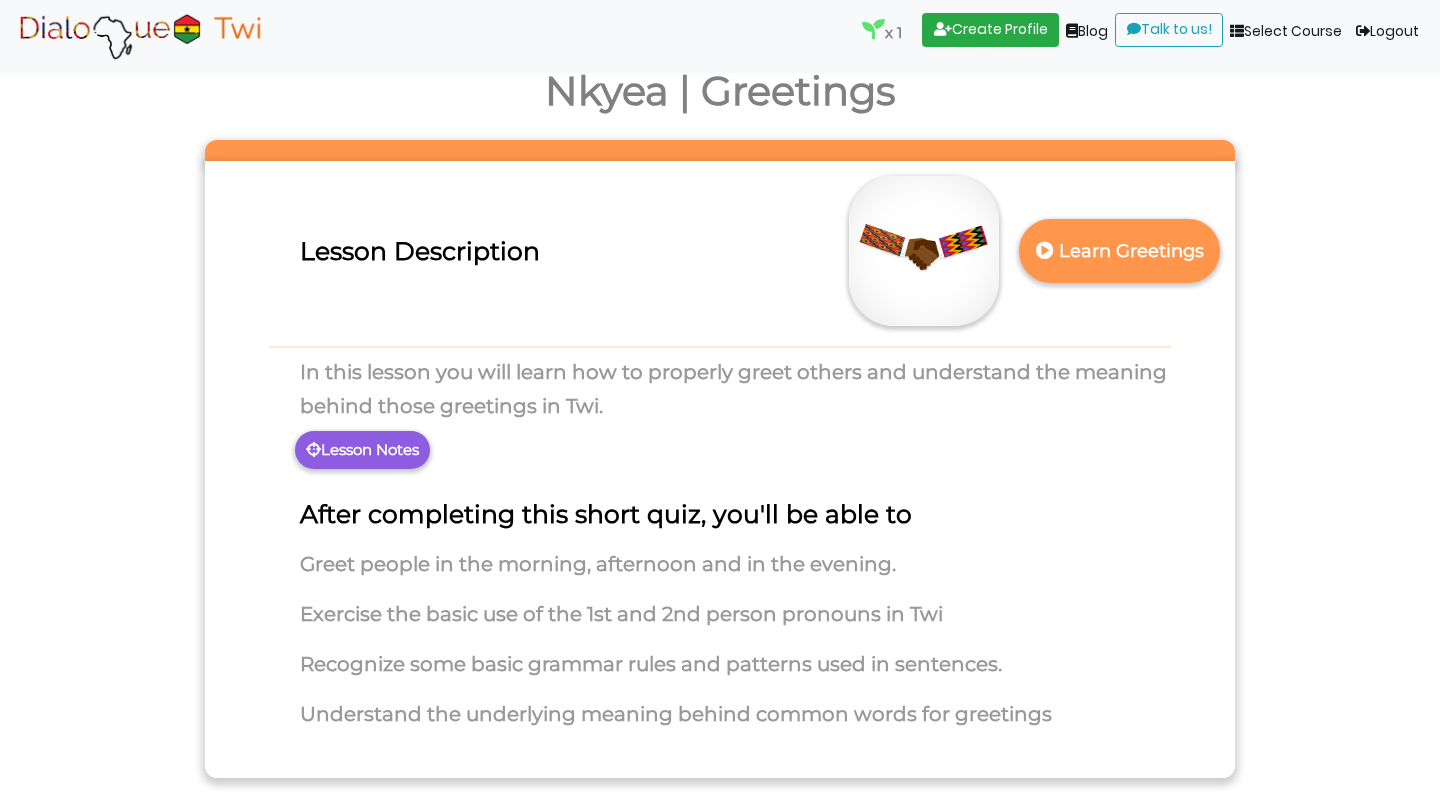 scroll, scrollTop: 25, scrollLeft: 0, axis: vertical 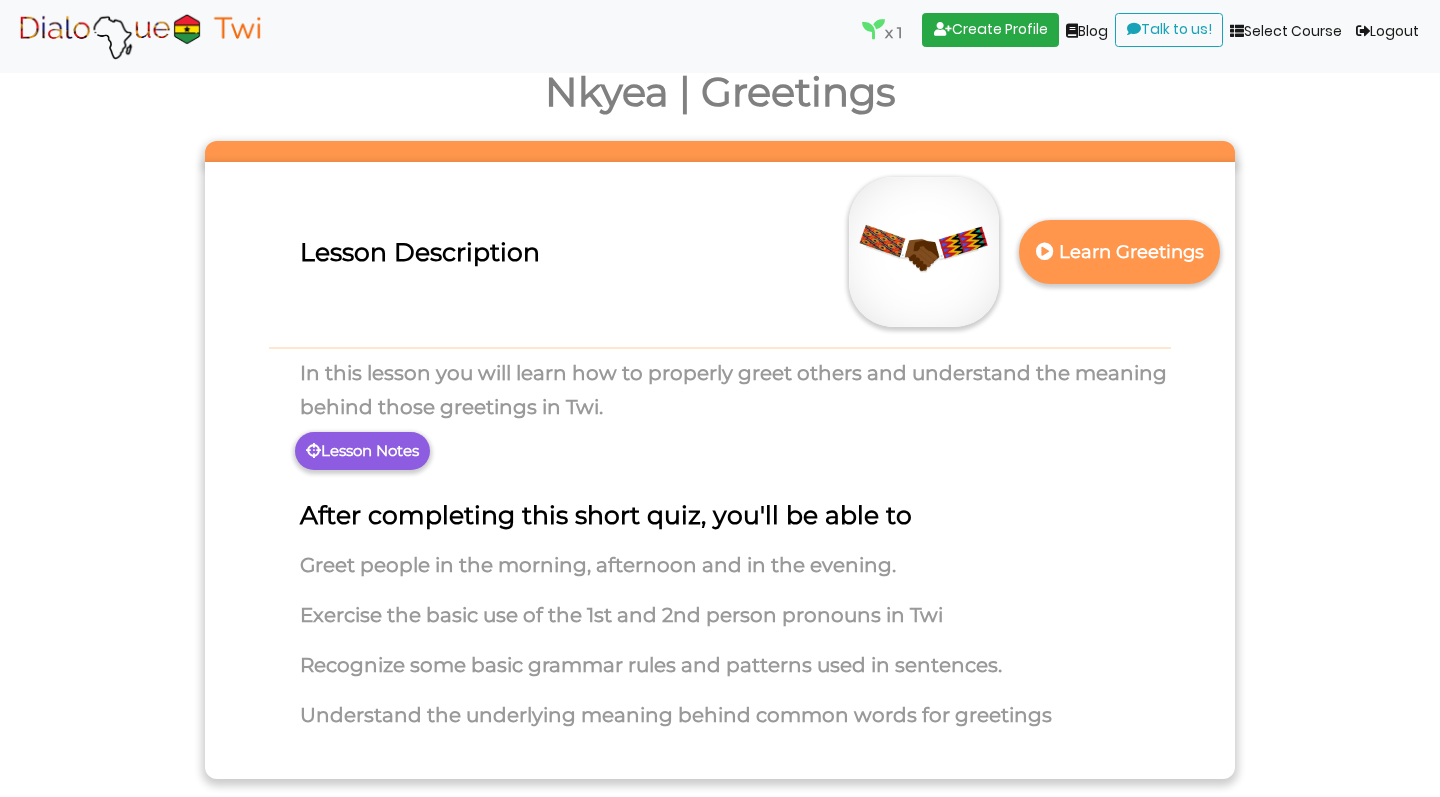 click on "Learn Greetings" at bounding box center (1120, 252) 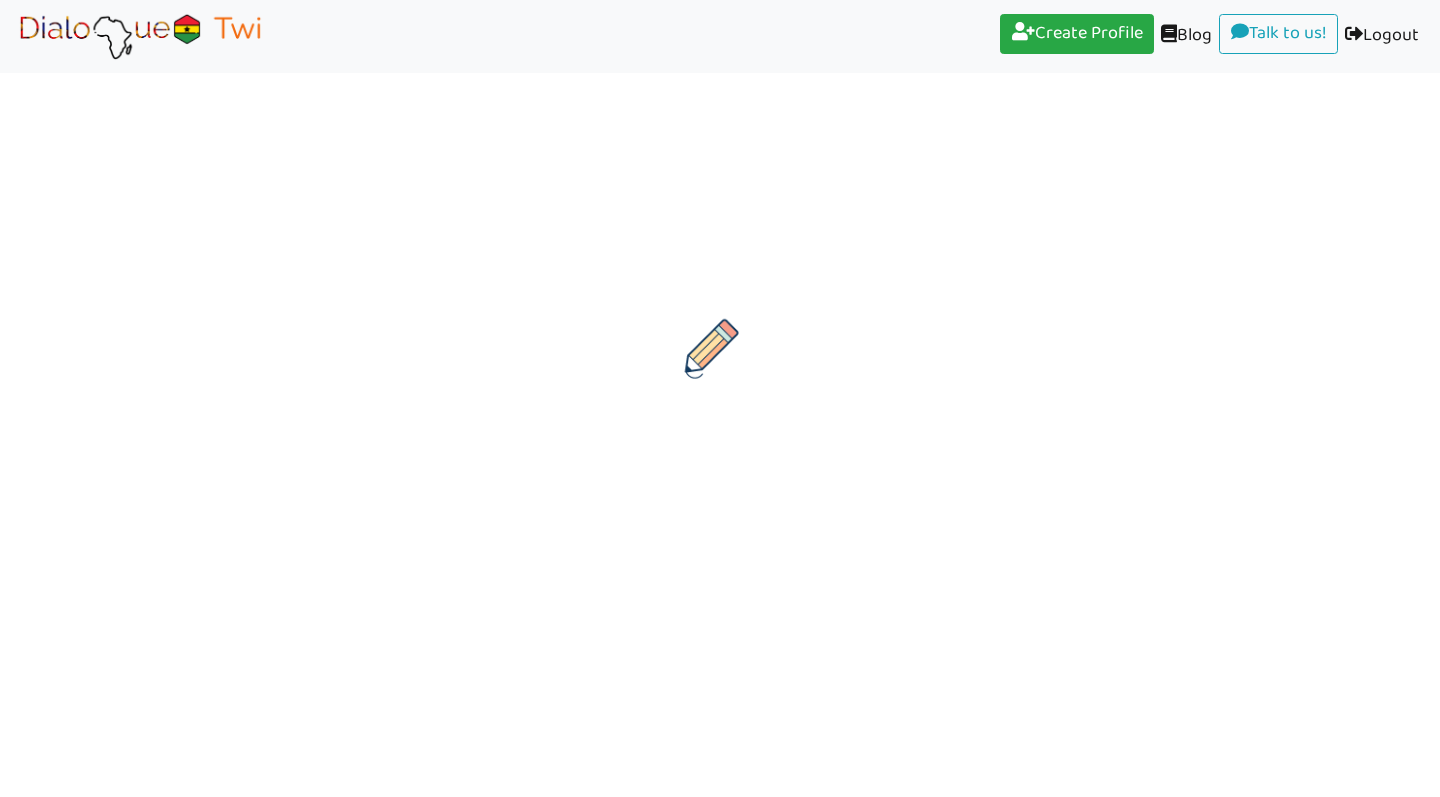scroll, scrollTop: 0, scrollLeft: 0, axis: both 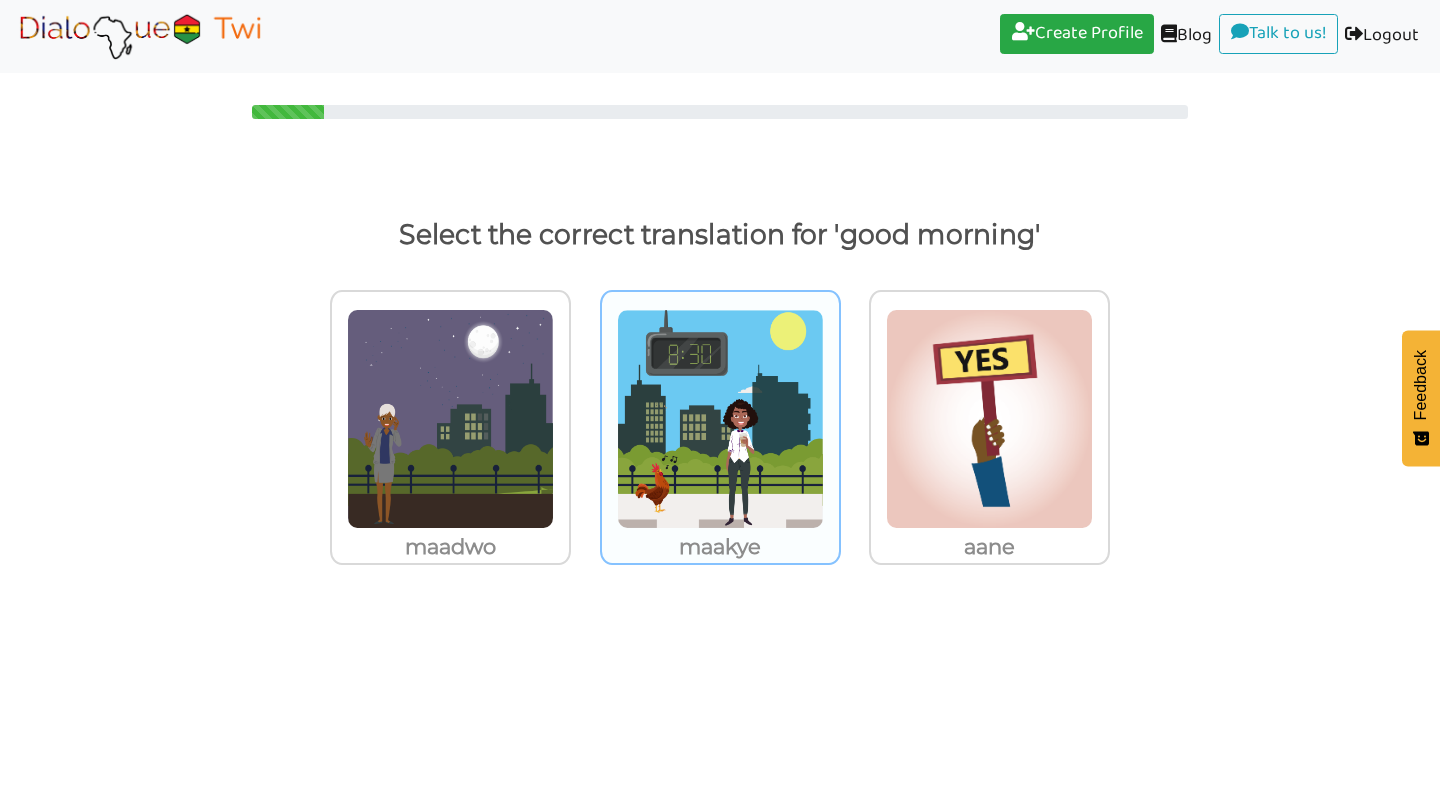 click at bounding box center (450, 419) 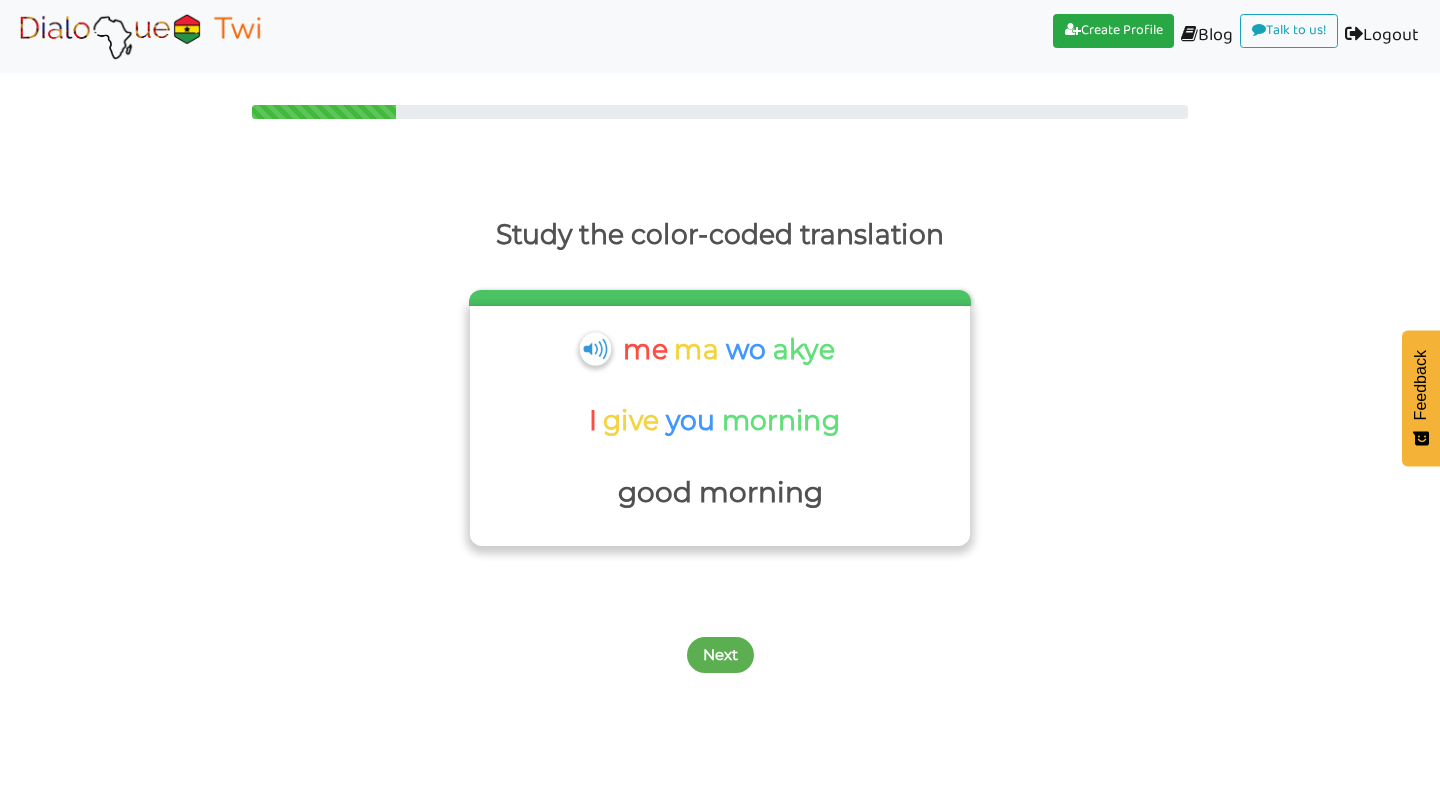 click at bounding box center [594, 348] 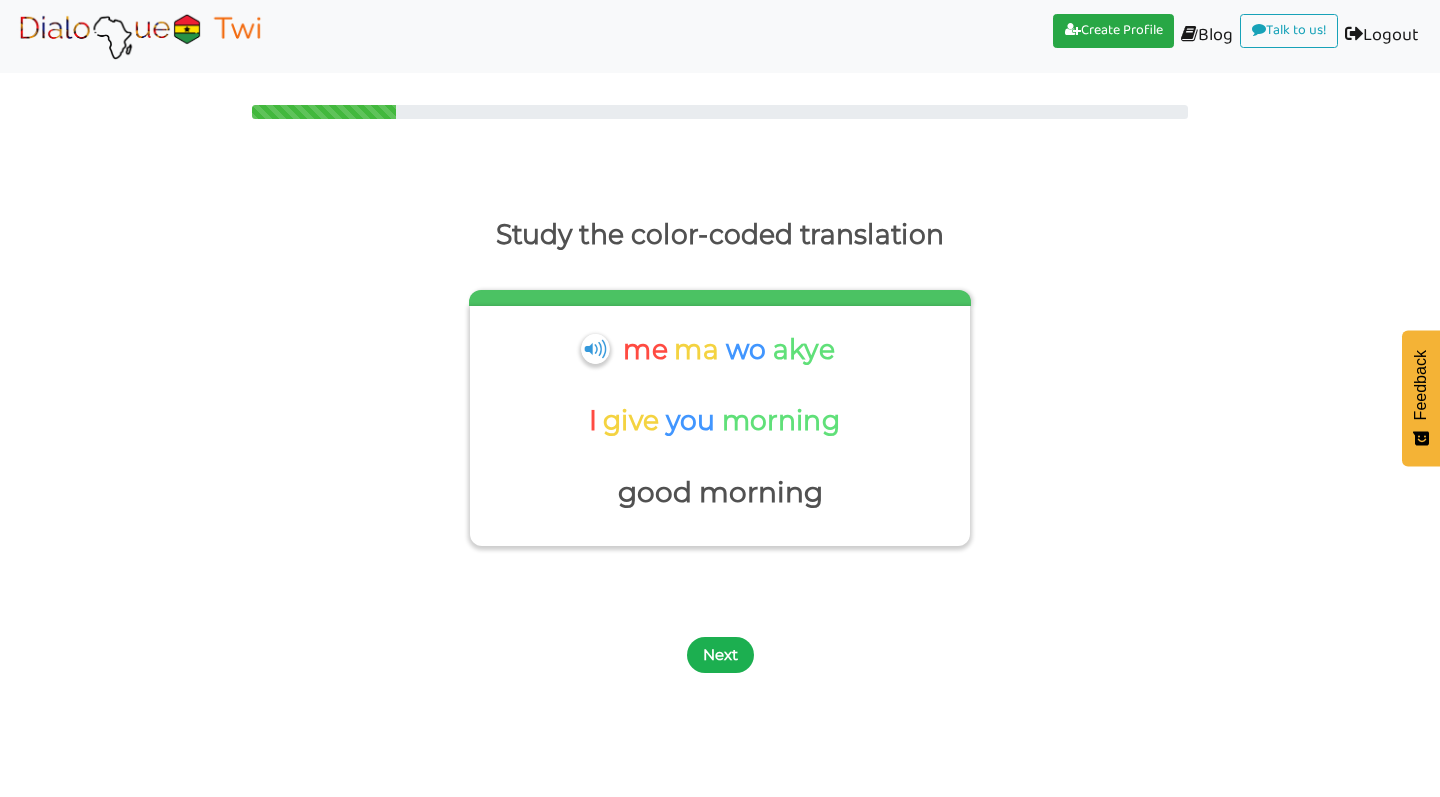 click on "Next" at bounding box center [720, 655] 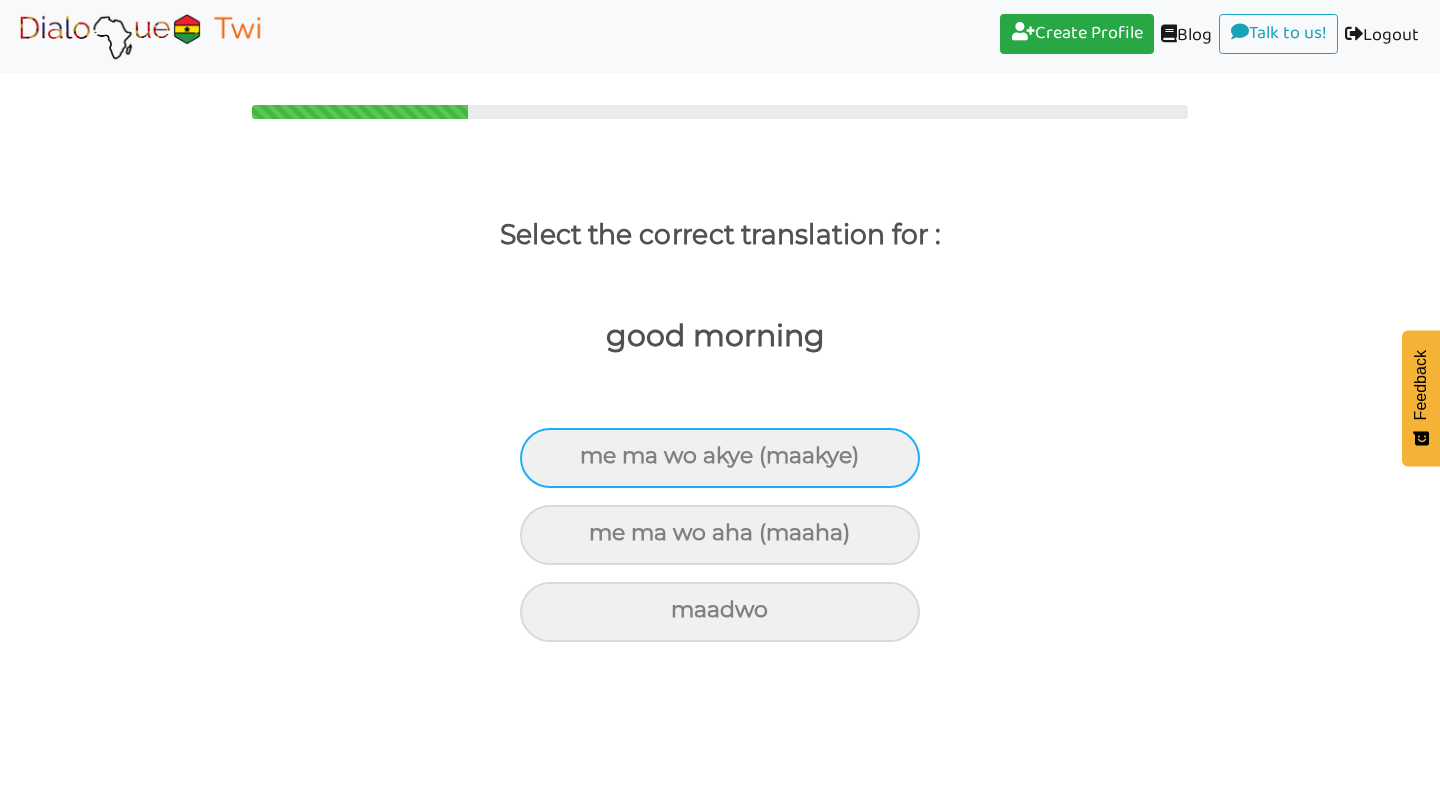 click on "me ma wo akye (maakye)" at bounding box center (720, 458) 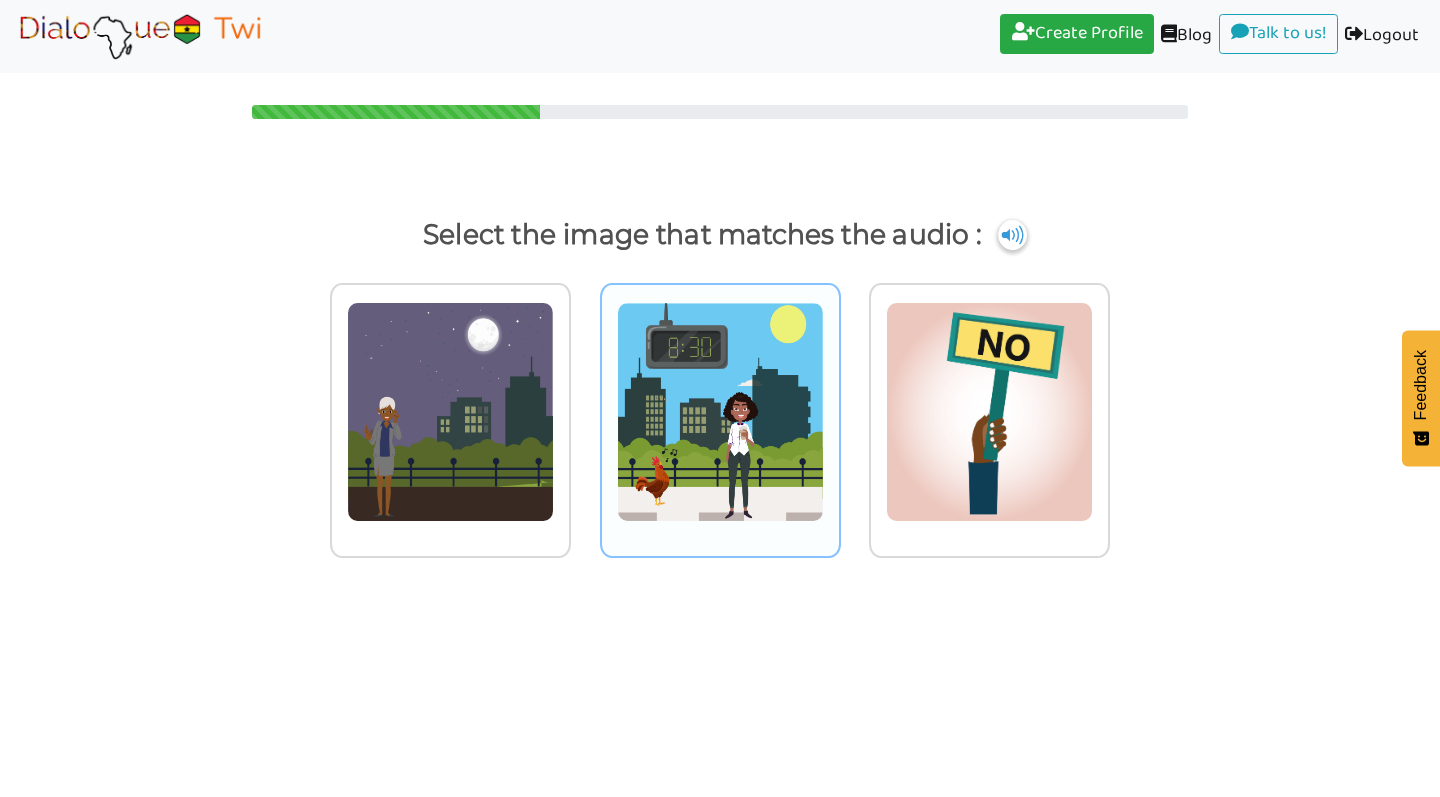 click at bounding box center [450, 412] 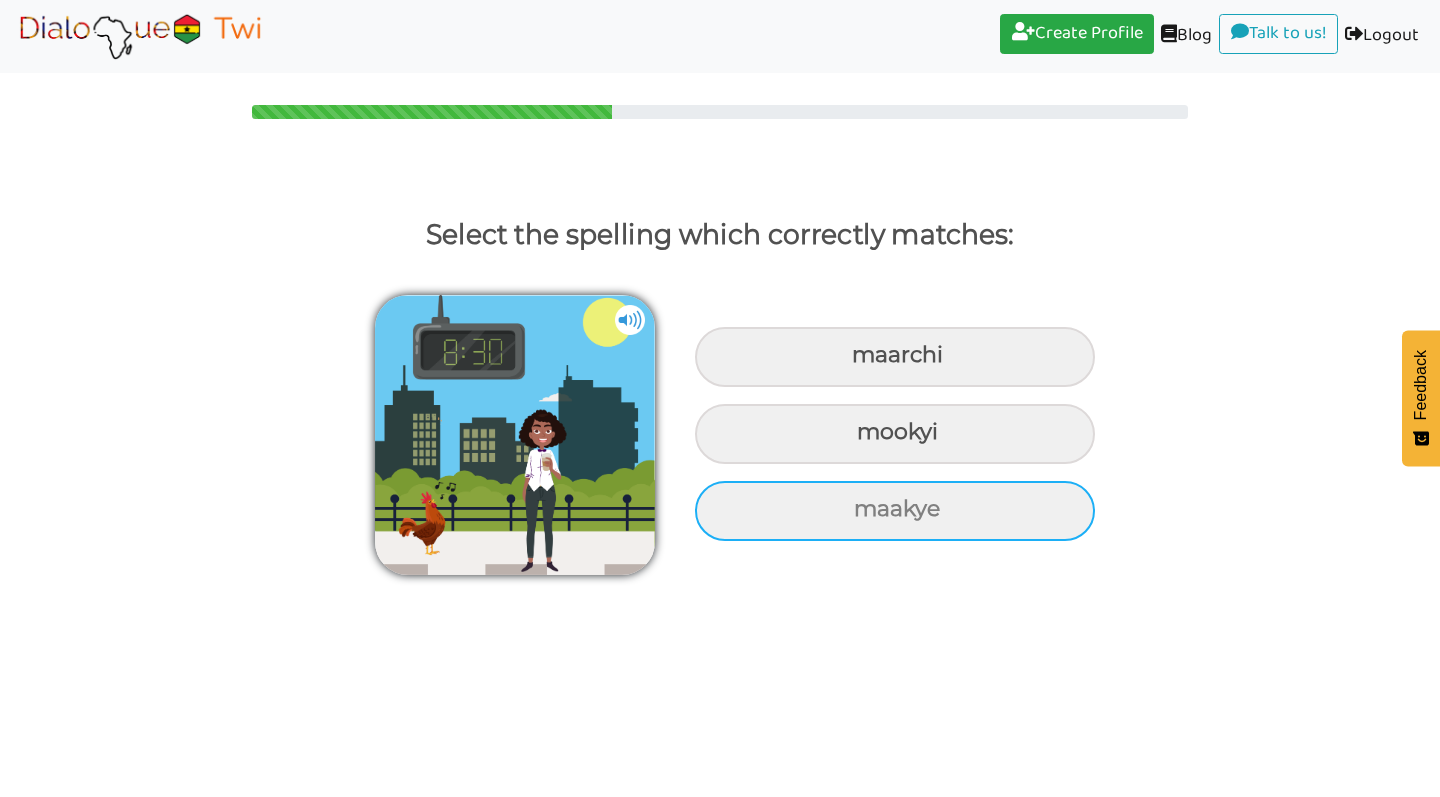 click on "maakye" at bounding box center [895, 357] 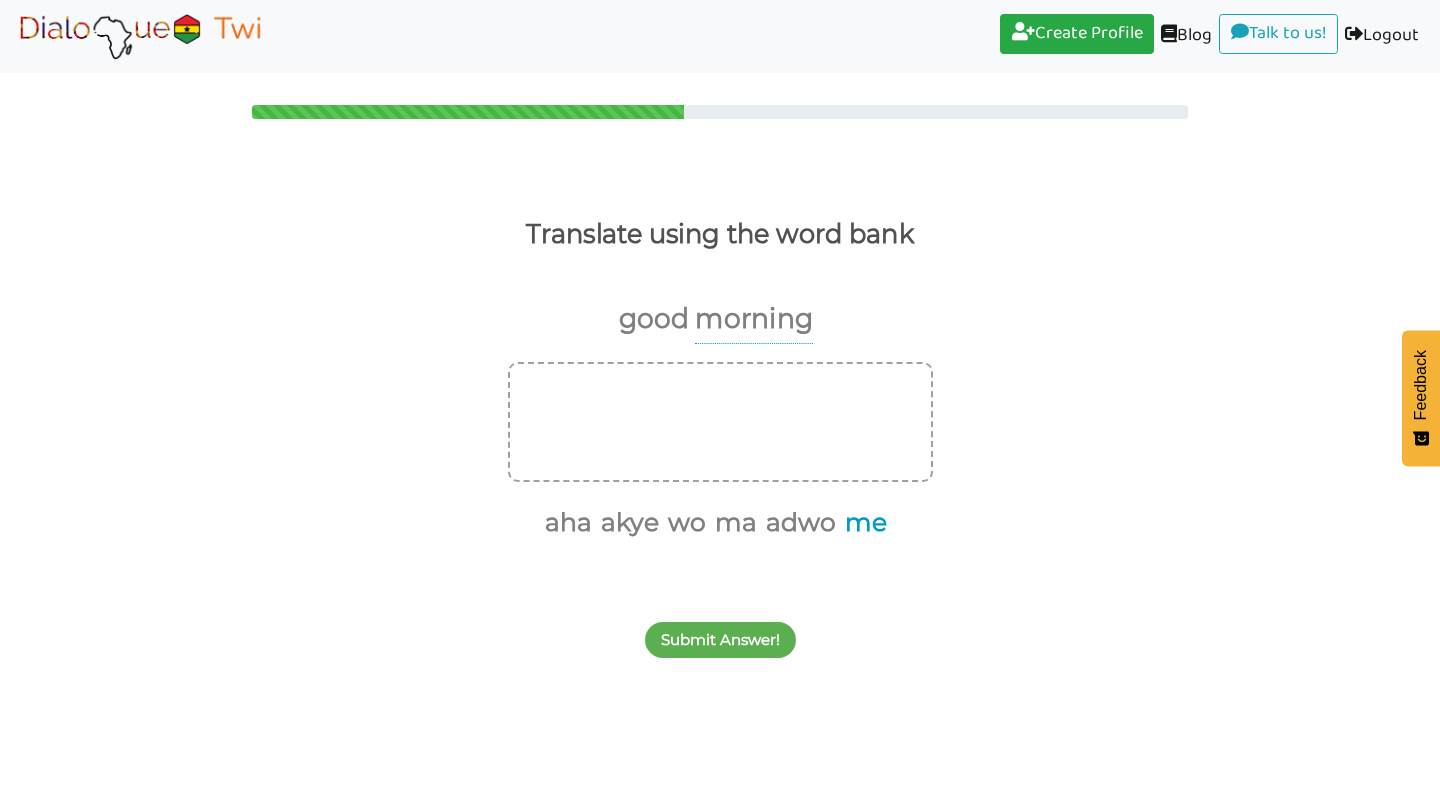 click on "me" at bounding box center (862, 523) 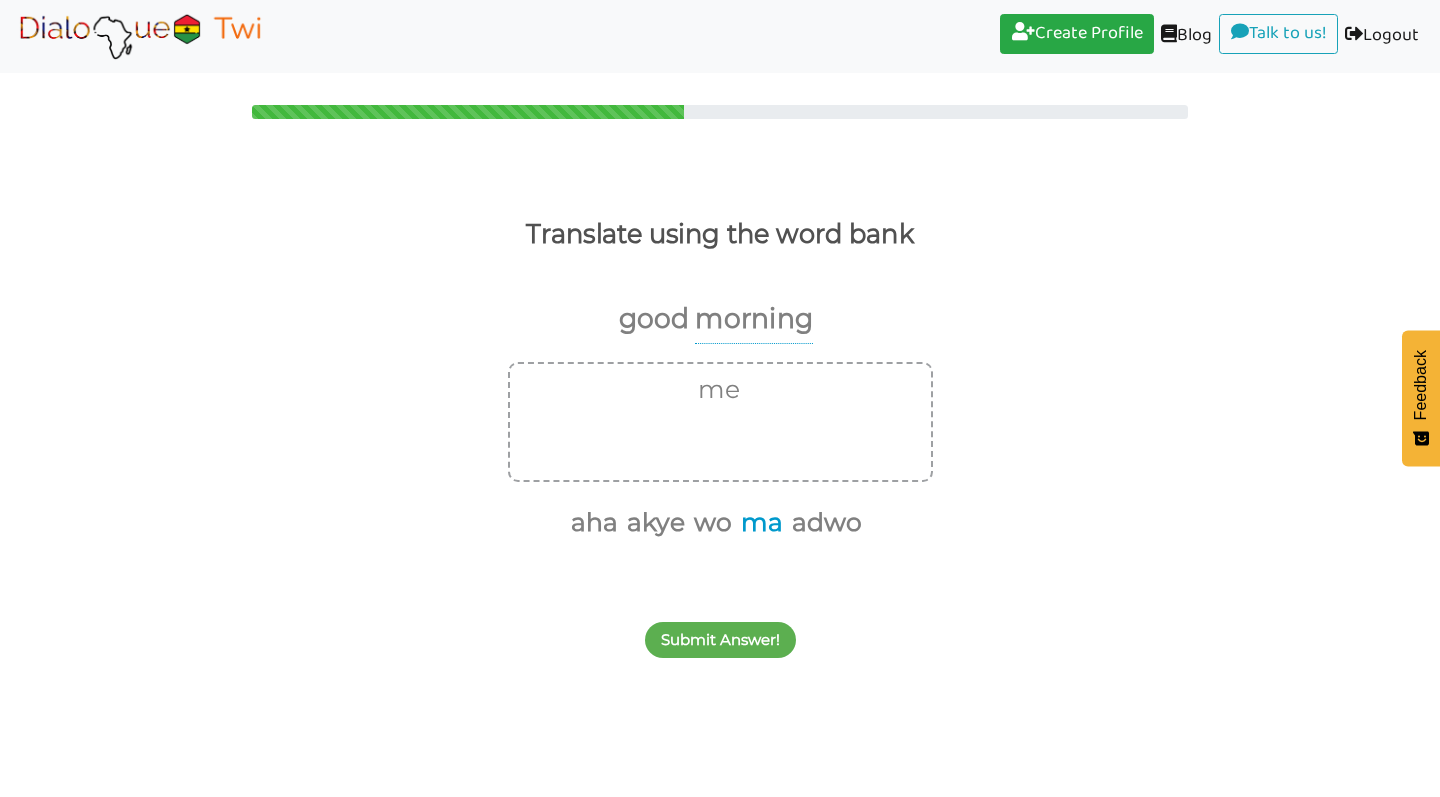 click on "ma" at bounding box center (758, 523) 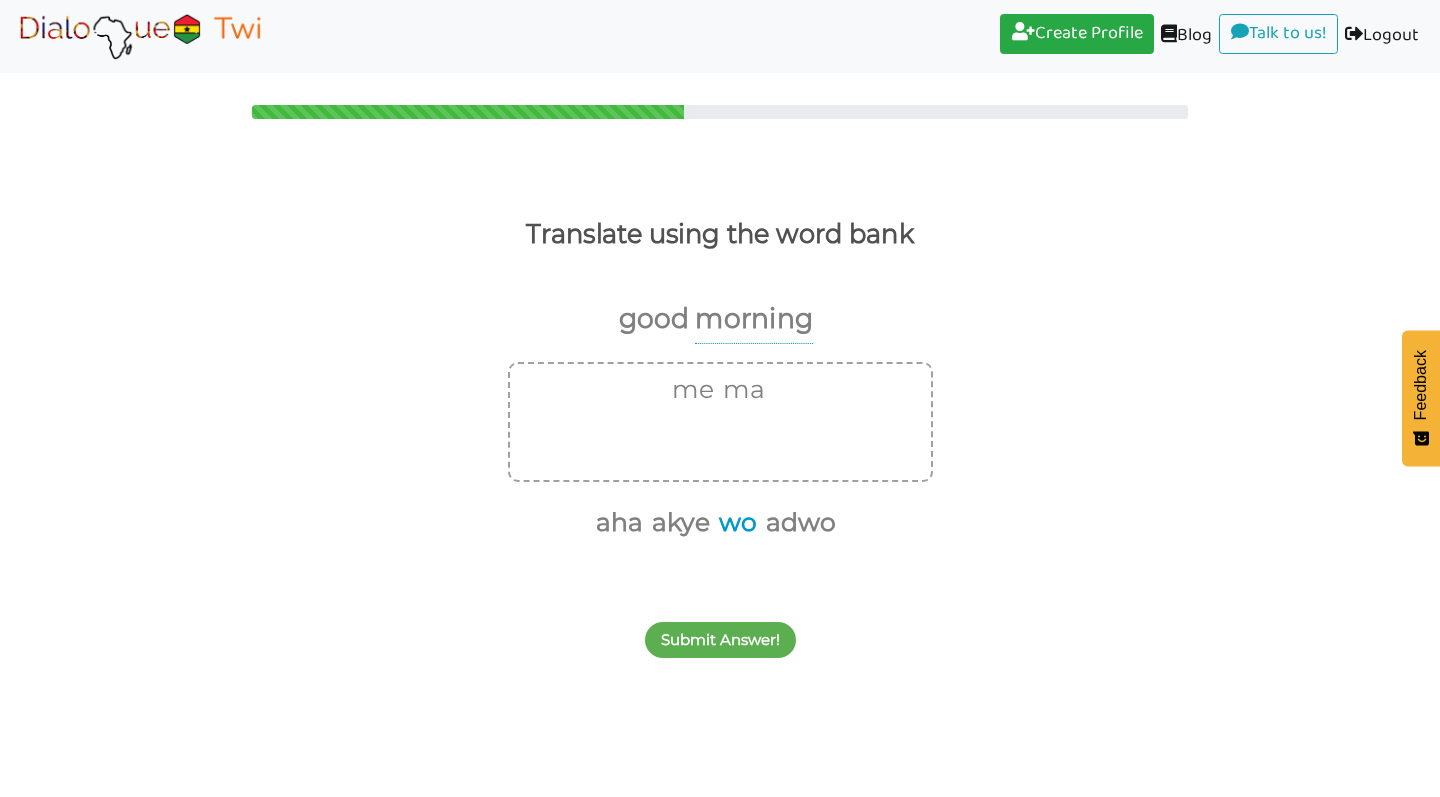 click on "wo" at bounding box center (734, 523) 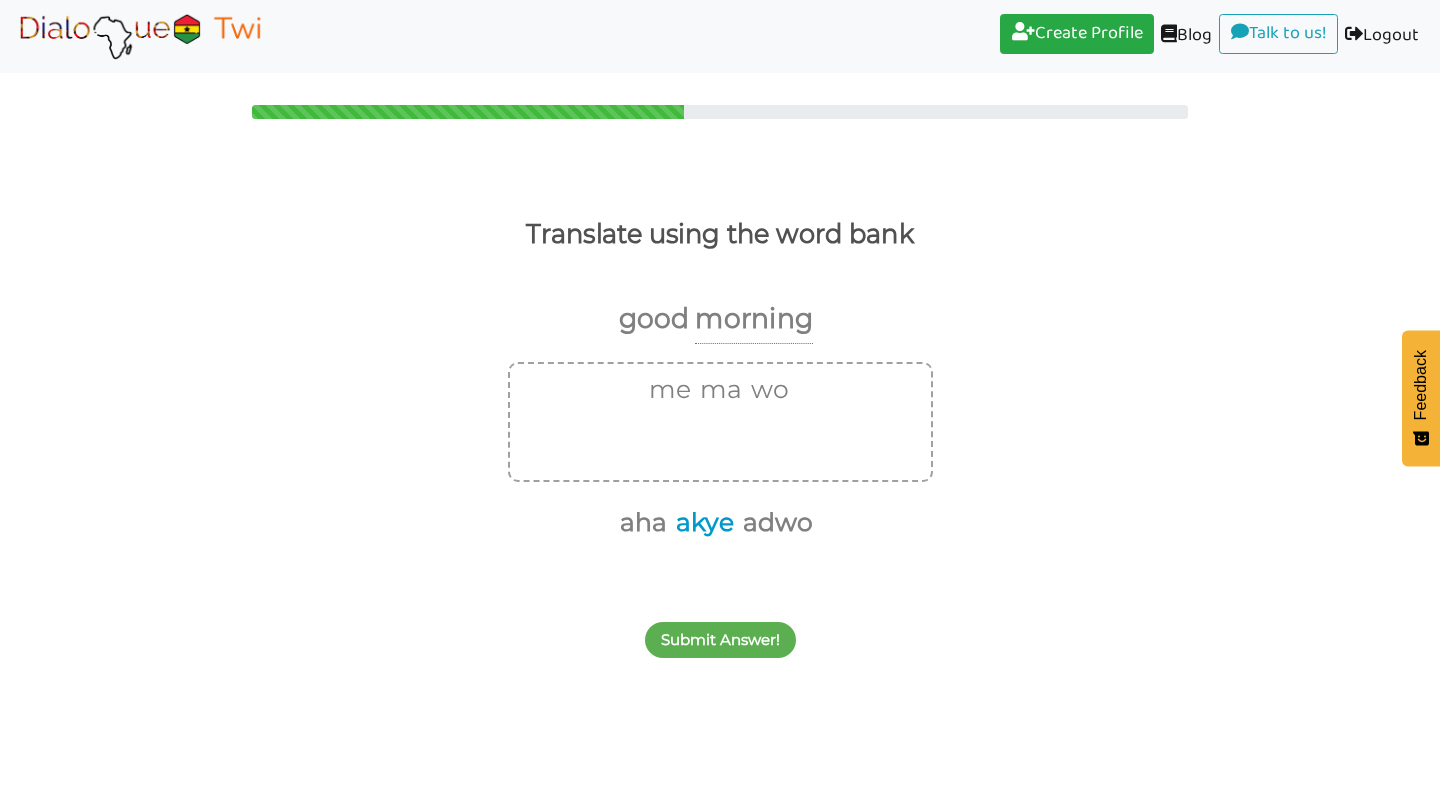 click on "akye" at bounding box center (701, 523) 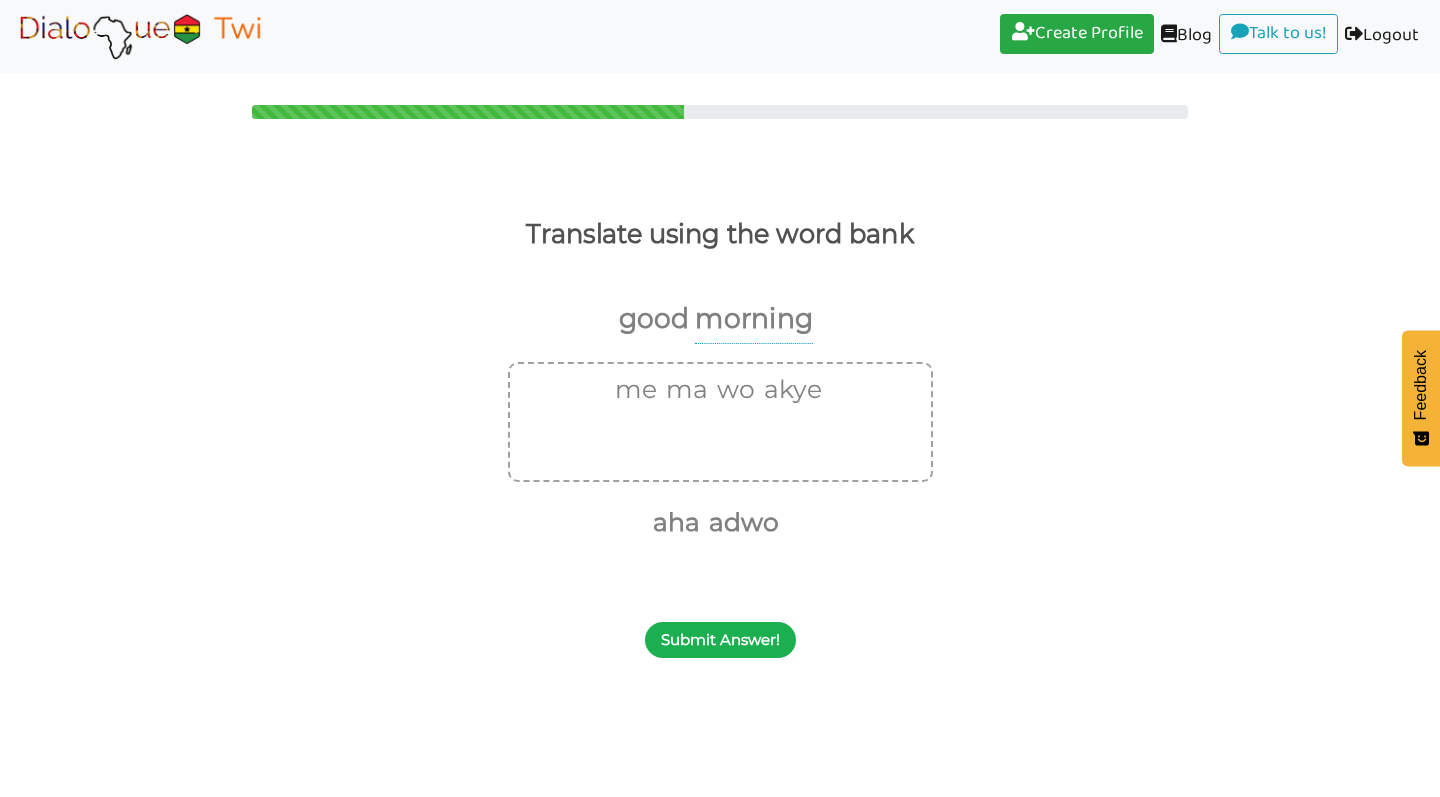 click on "Submit Answer!" at bounding box center [720, 640] 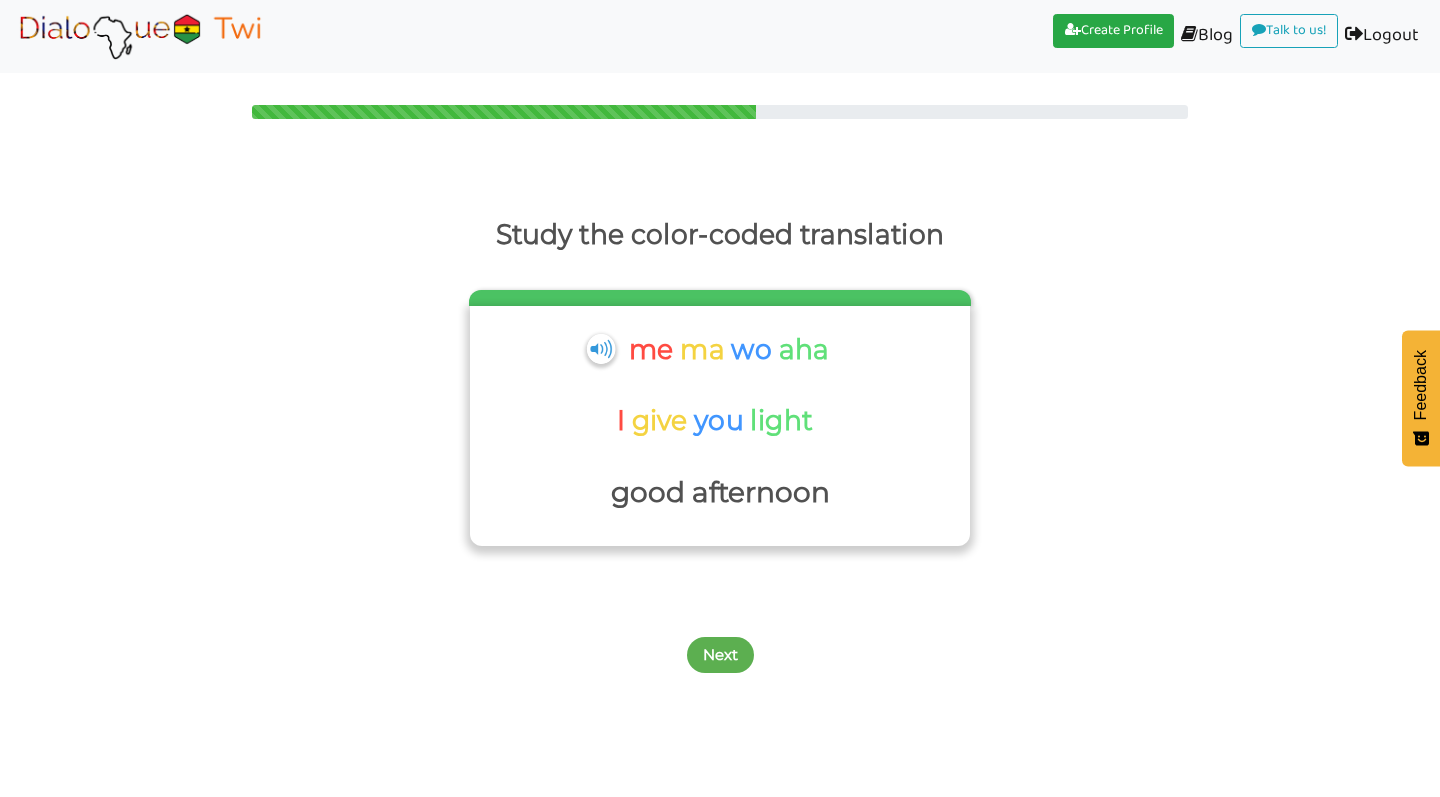 click on "me" at bounding box center [653, 350] 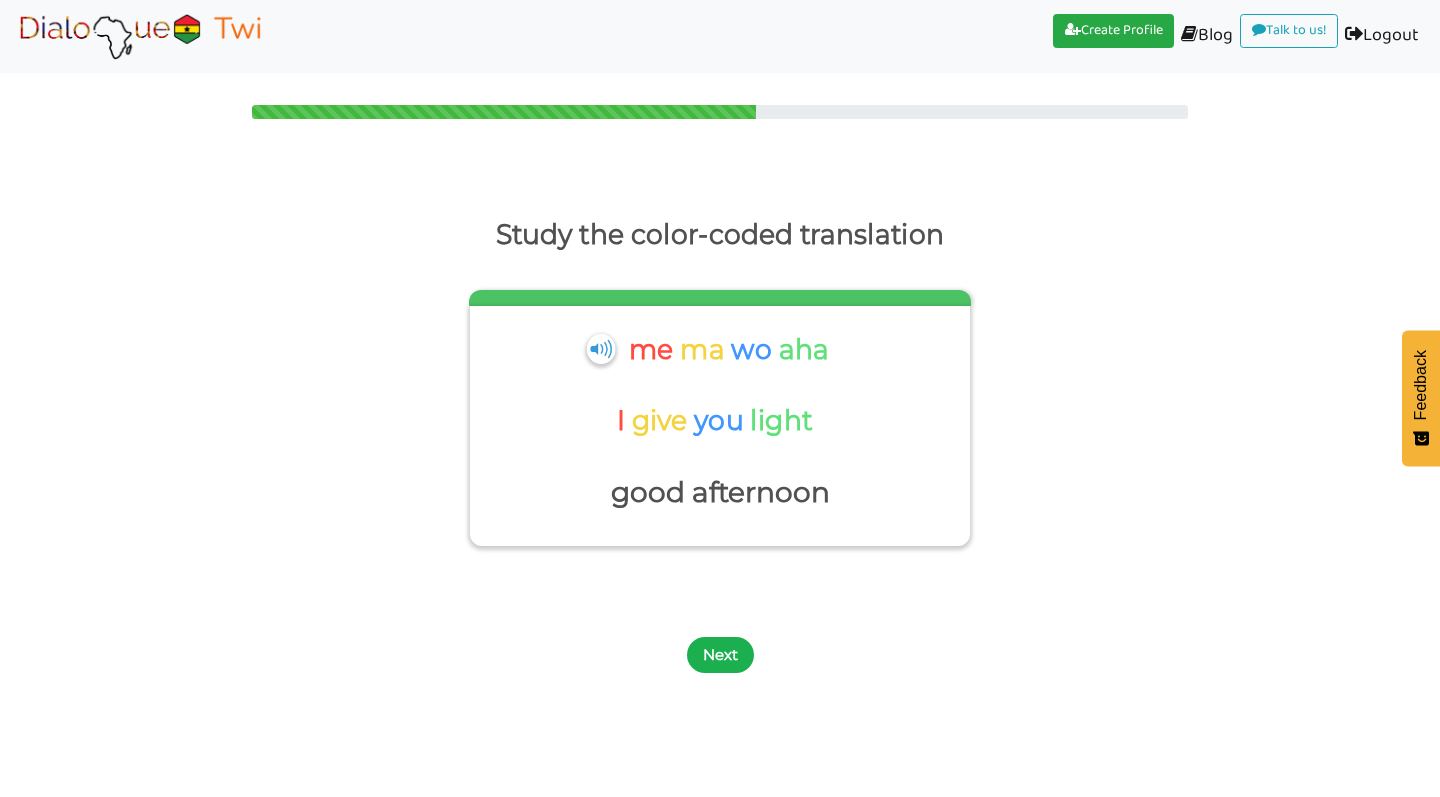 click on "Next" at bounding box center (720, 655) 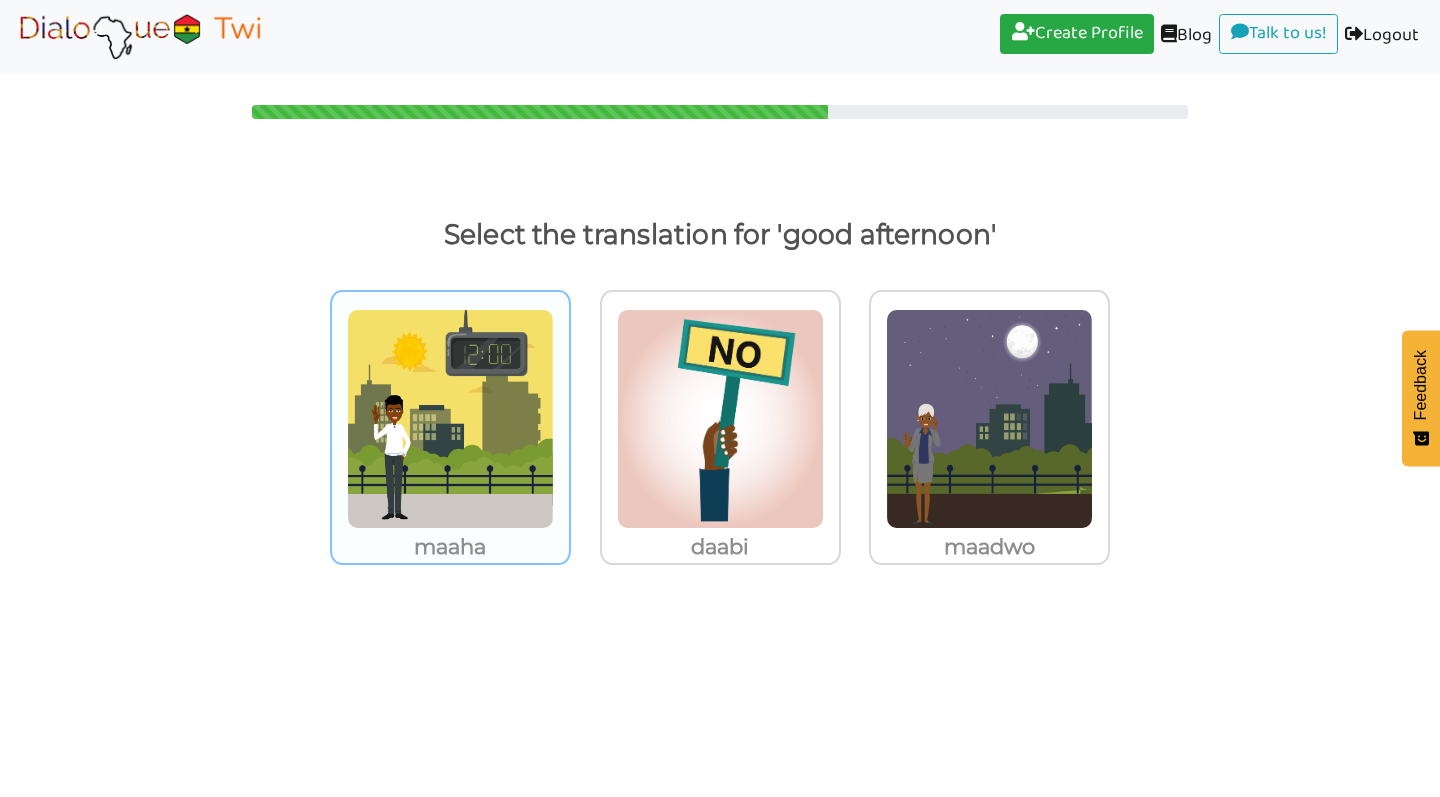 click at bounding box center [450, 419] 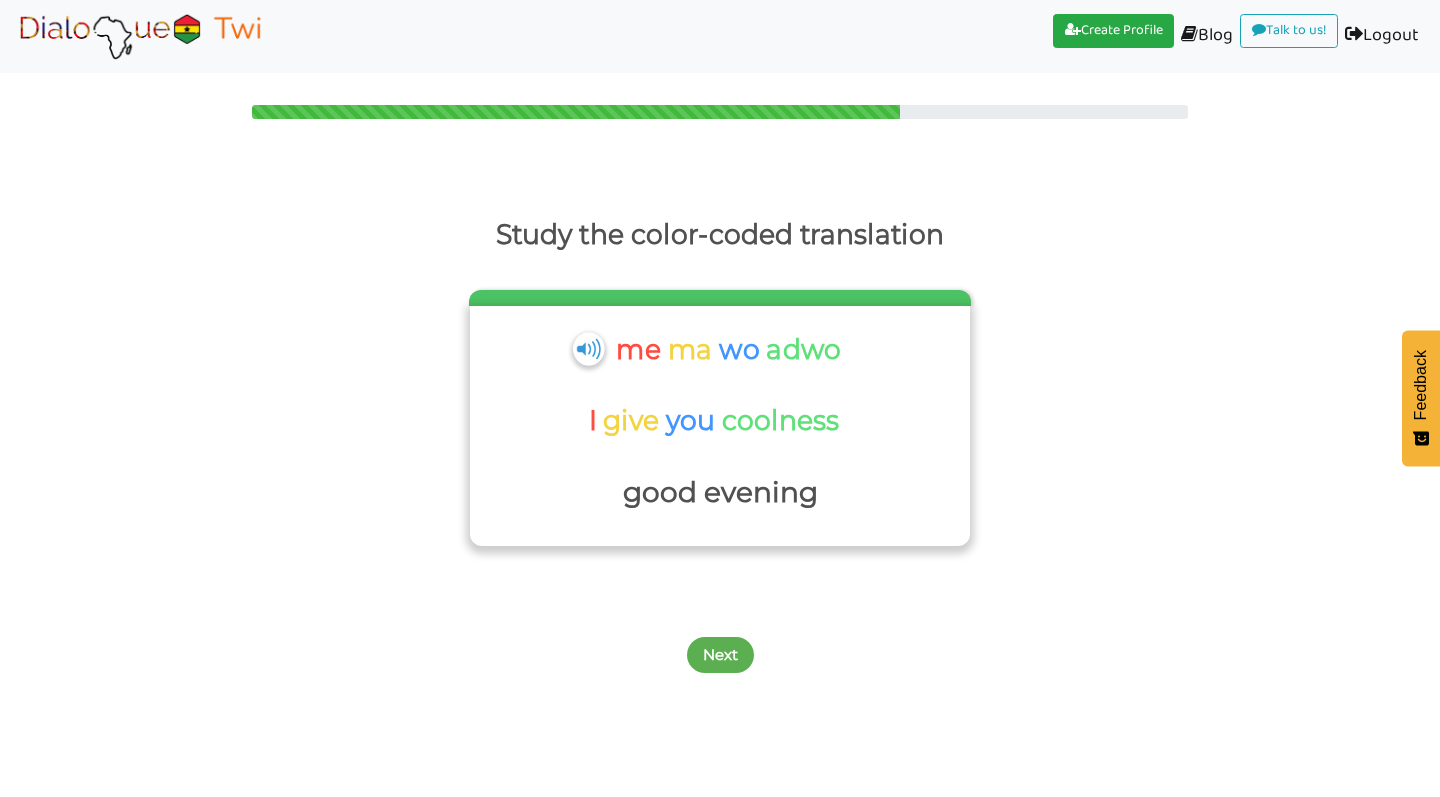click at bounding box center (588, 348) 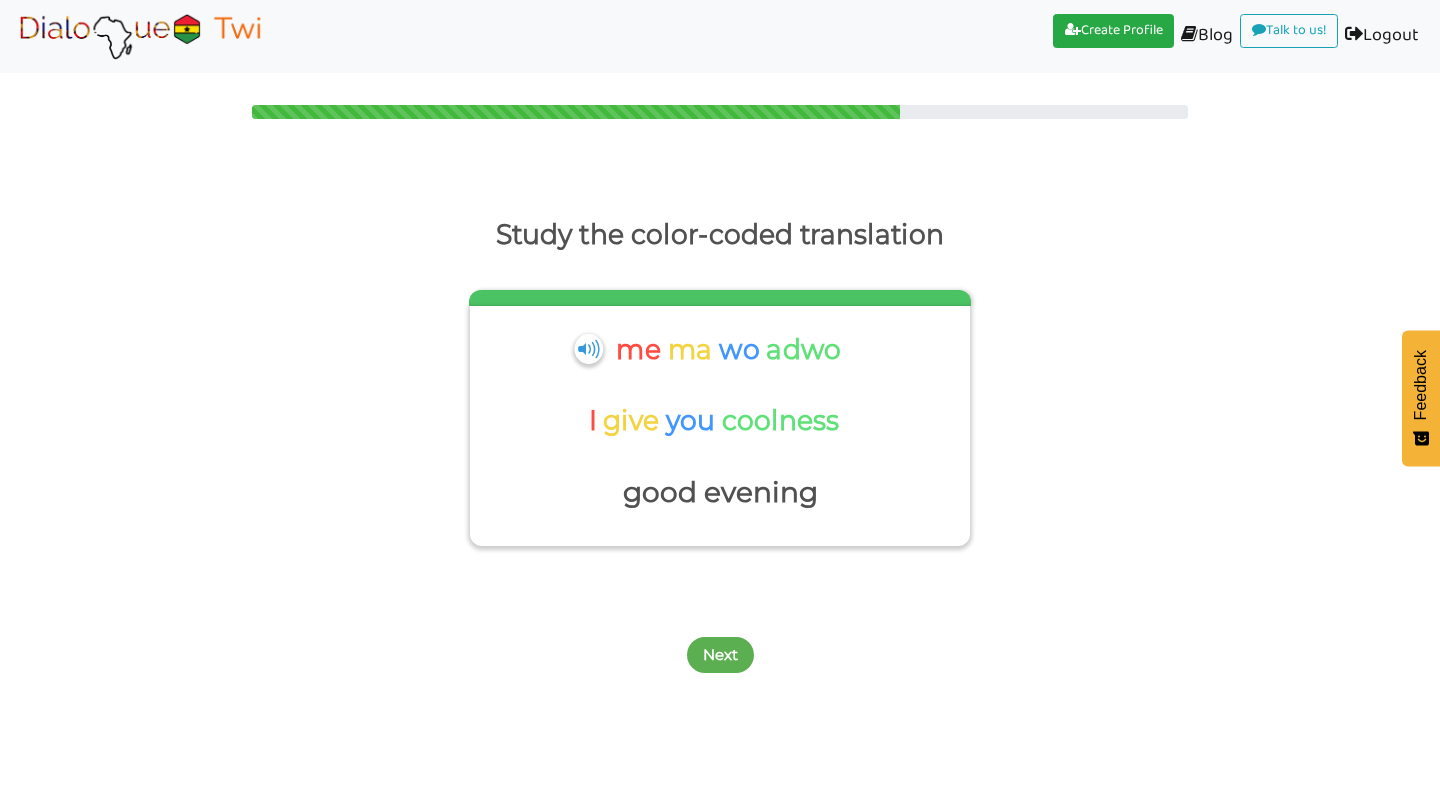 click on "Next" at bounding box center (720, 643) 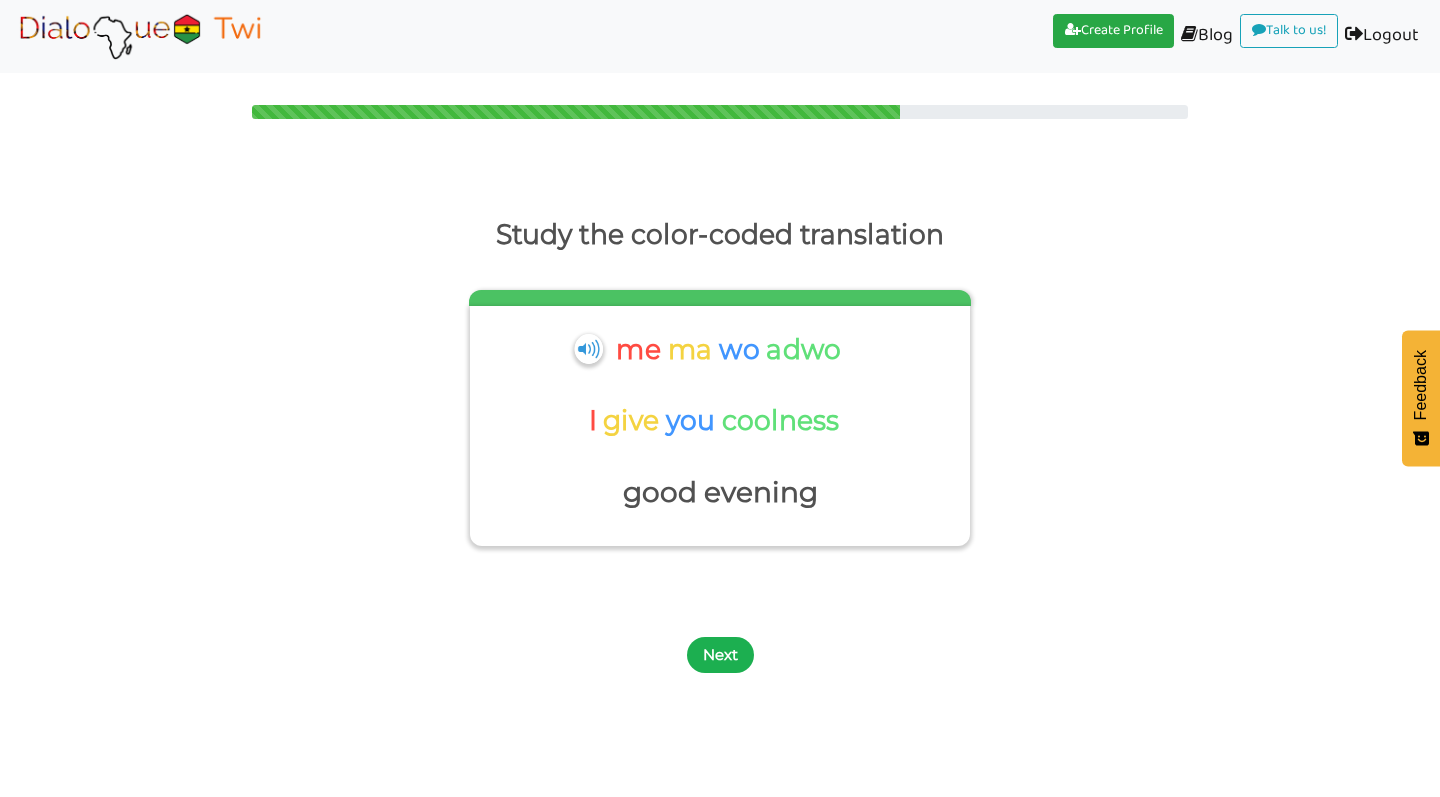 click on "Next" at bounding box center (720, 655) 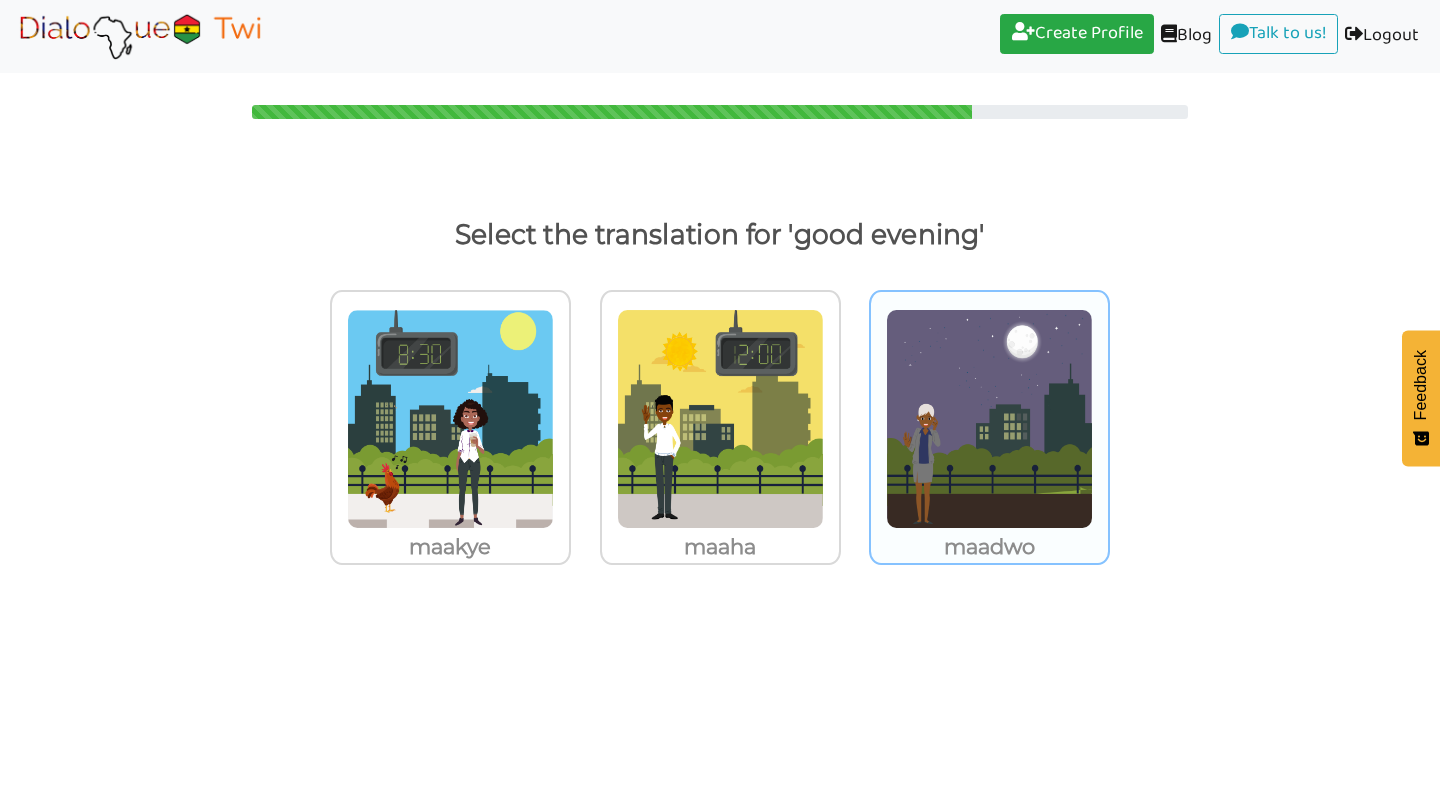 click at bounding box center [450, 419] 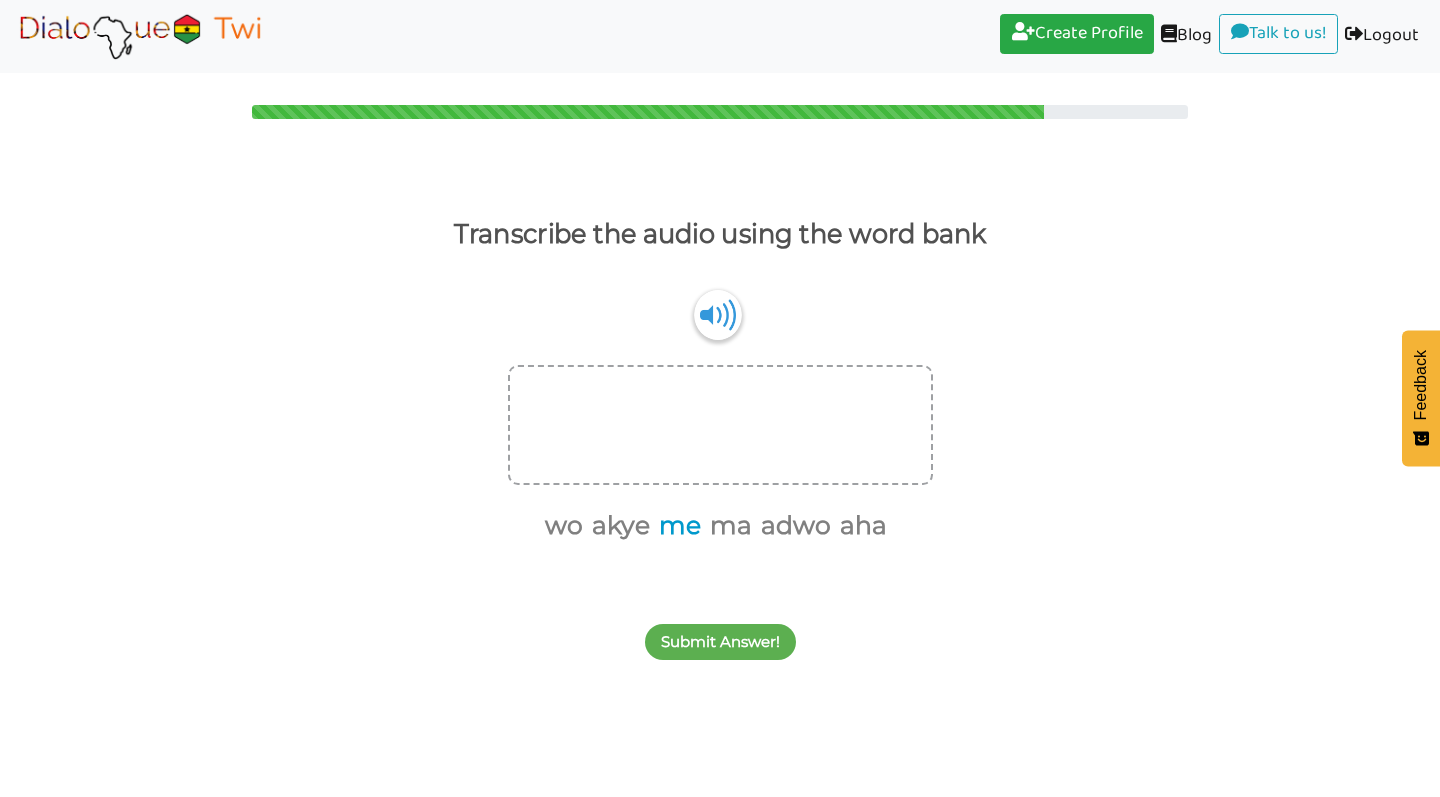 click on "me" at bounding box center [676, 526] 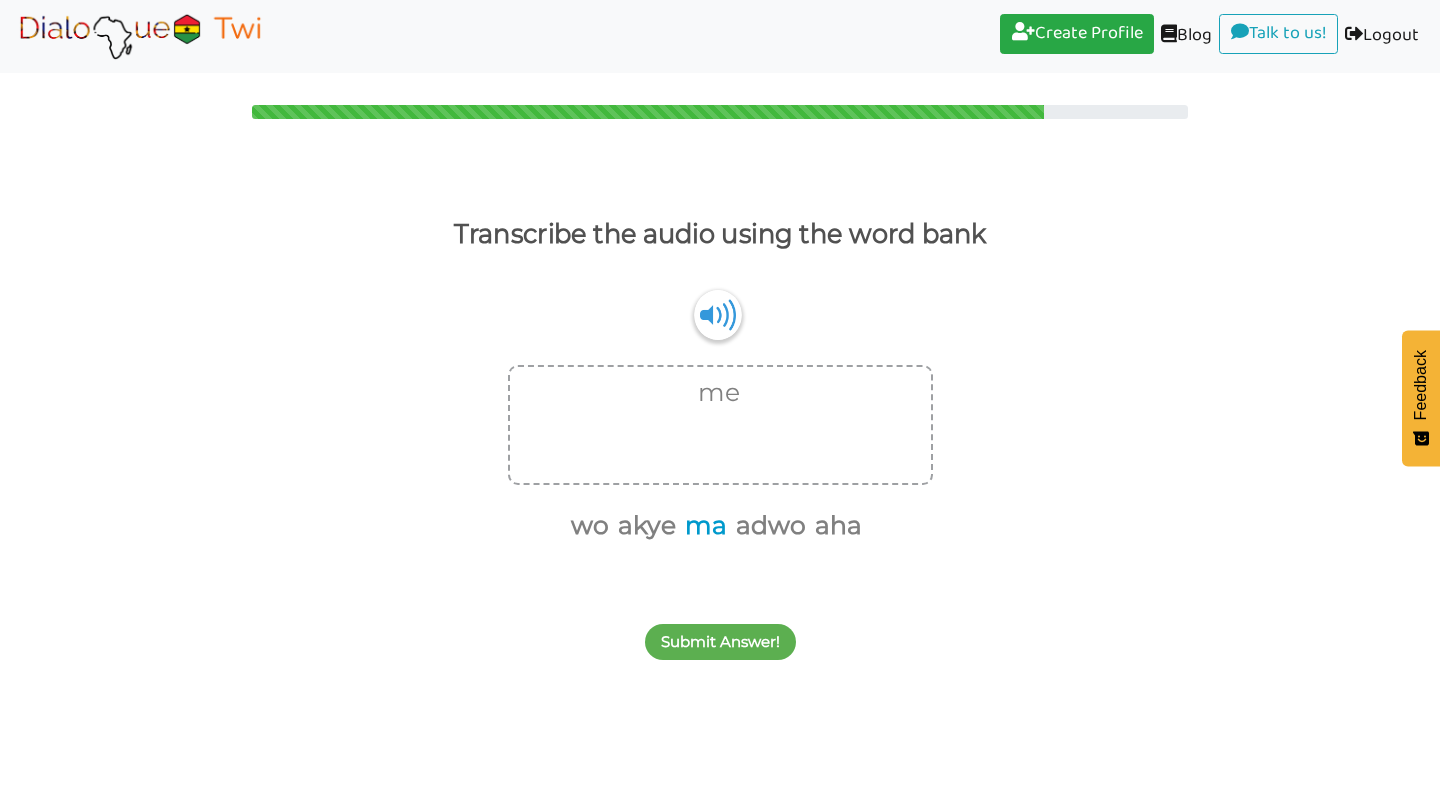 click on "ma" at bounding box center (702, 526) 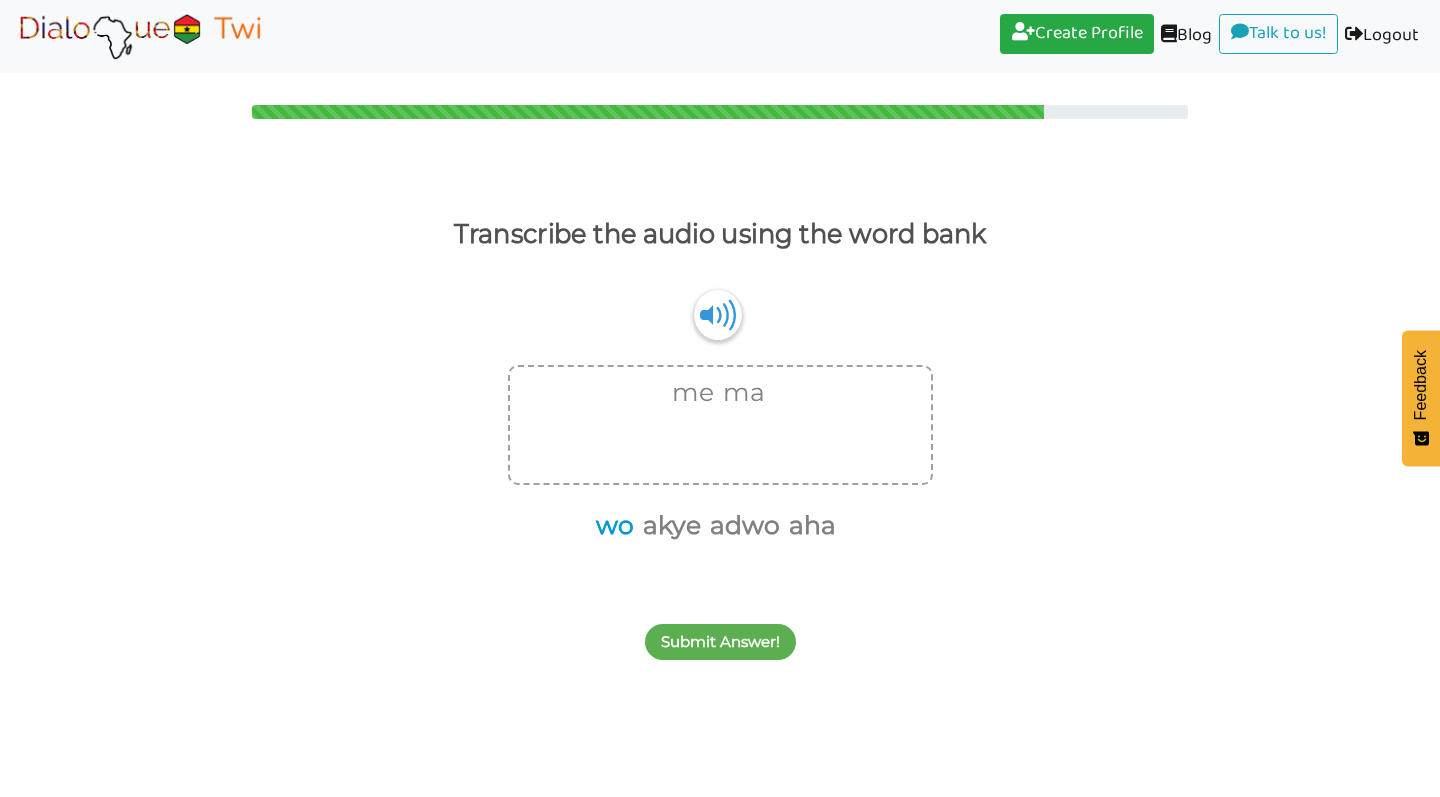 click on "wo" at bounding box center (611, 526) 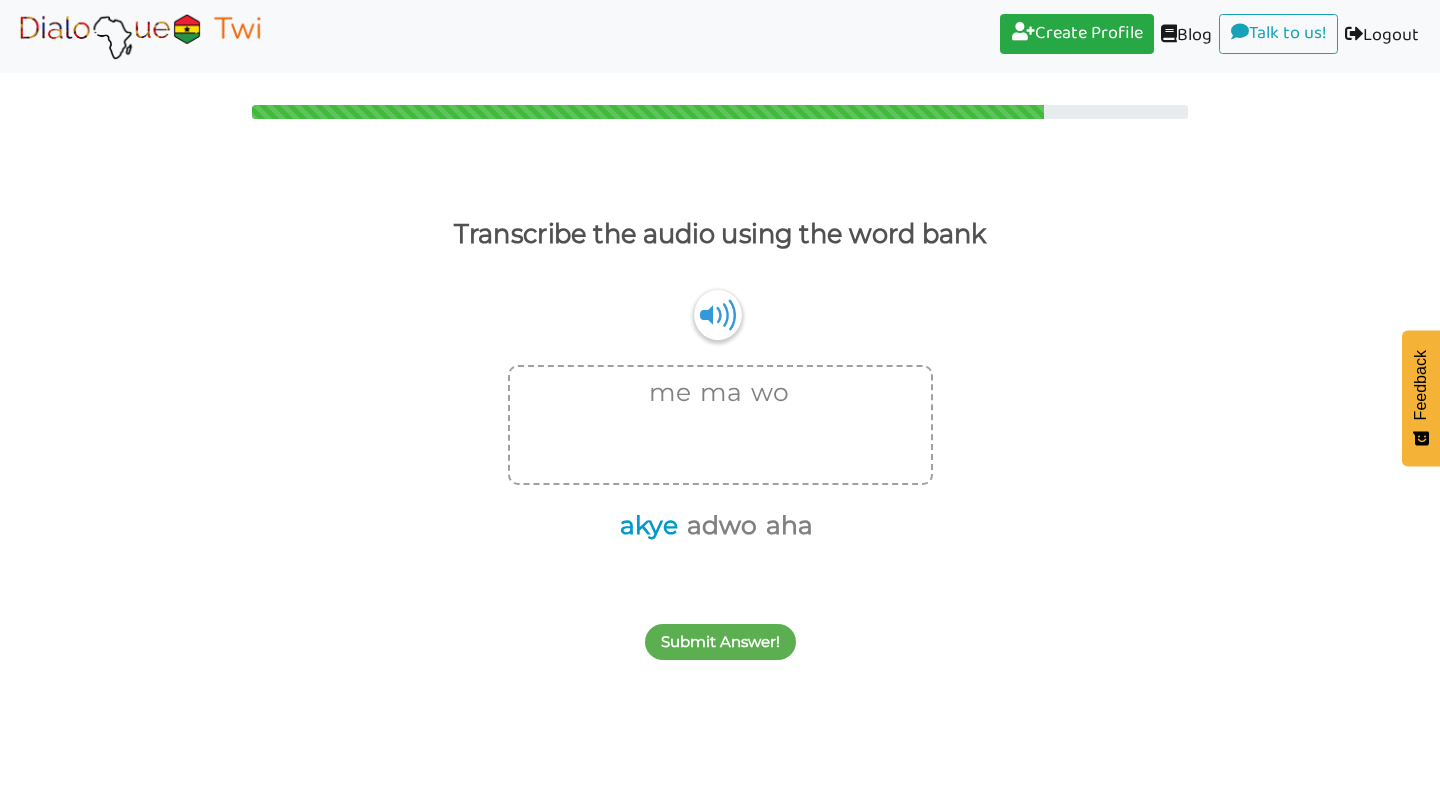 click on "akye" at bounding box center (645, 526) 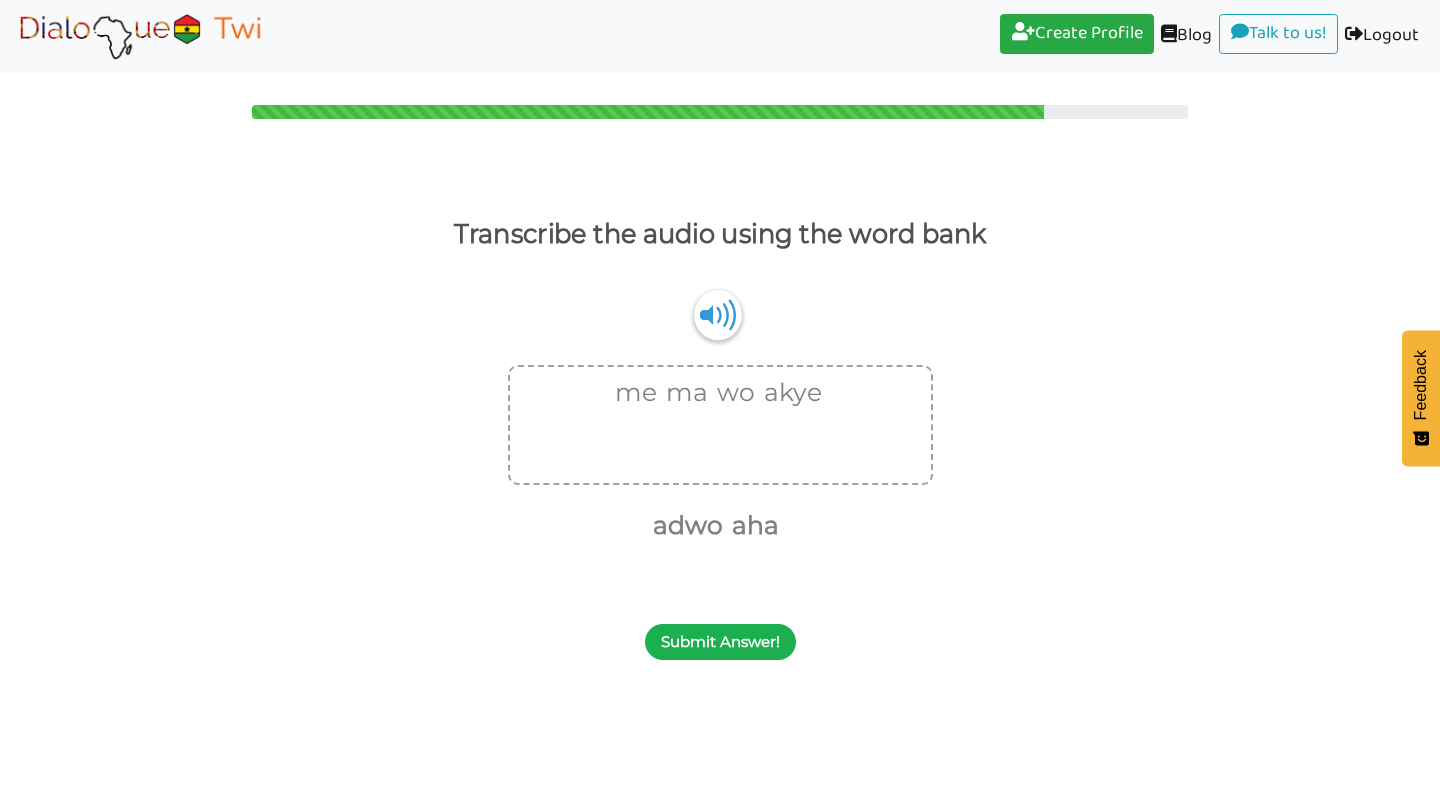 click on "Submit Answer!" at bounding box center (720, 642) 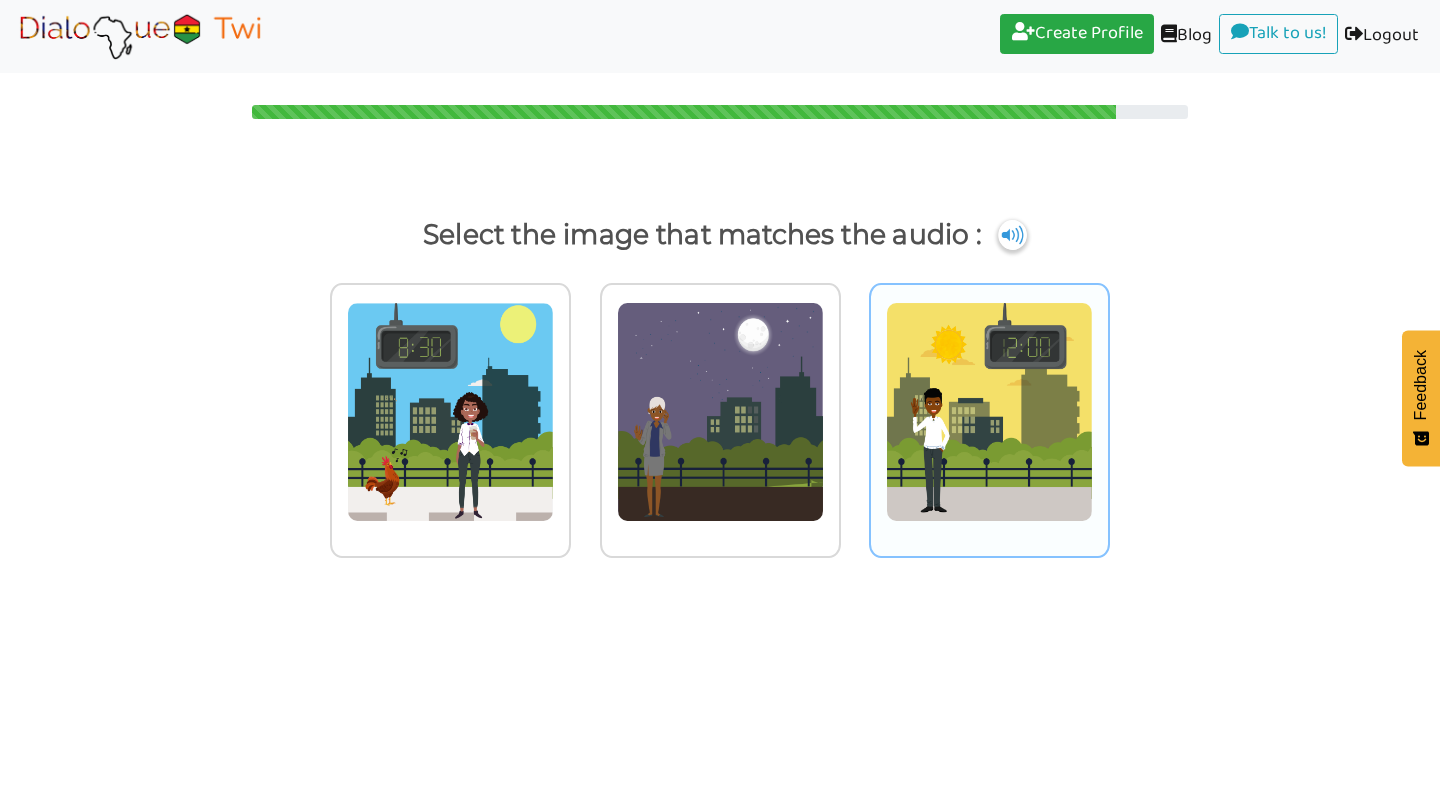click at bounding box center (450, 412) 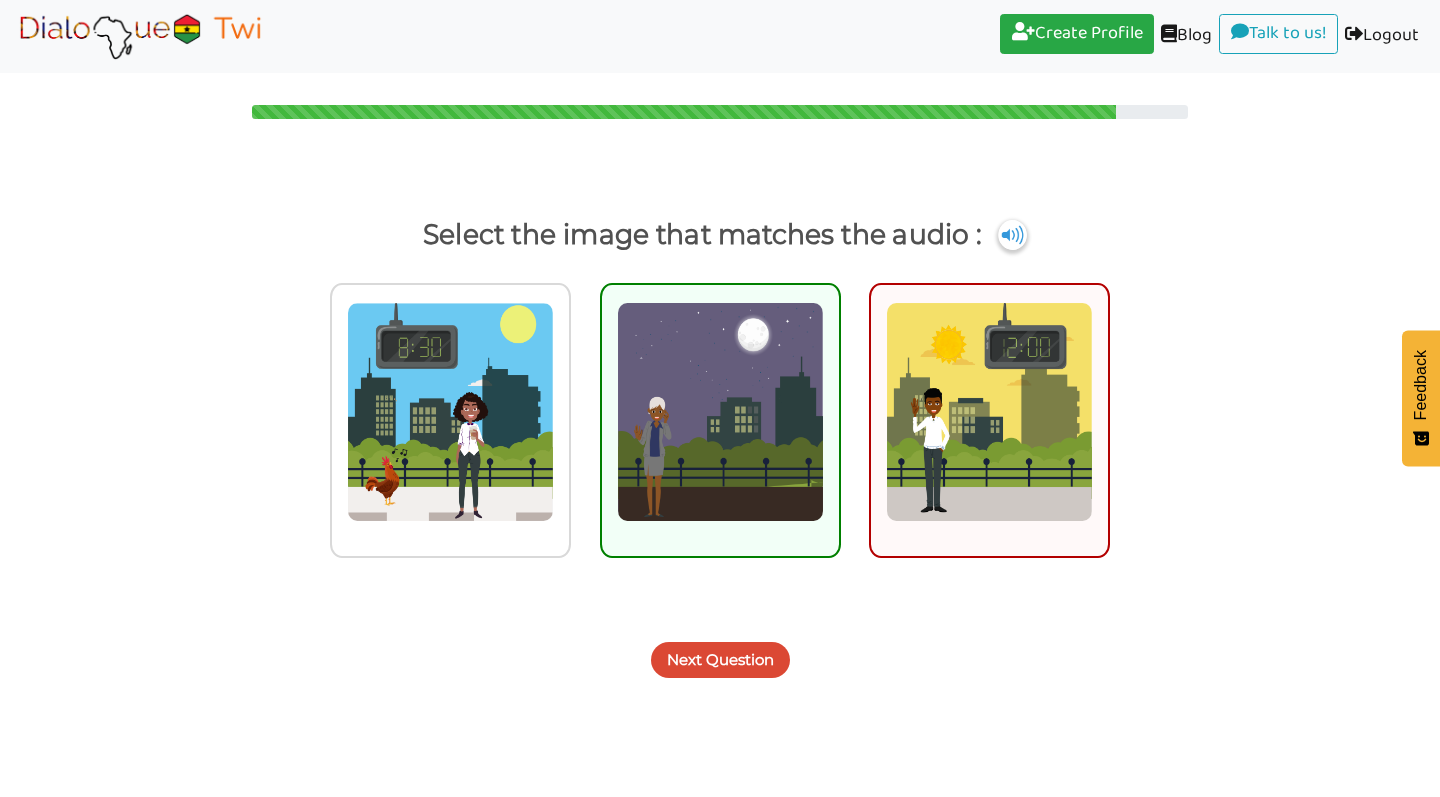 click on "Next Question" at bounding box center (720, 660) 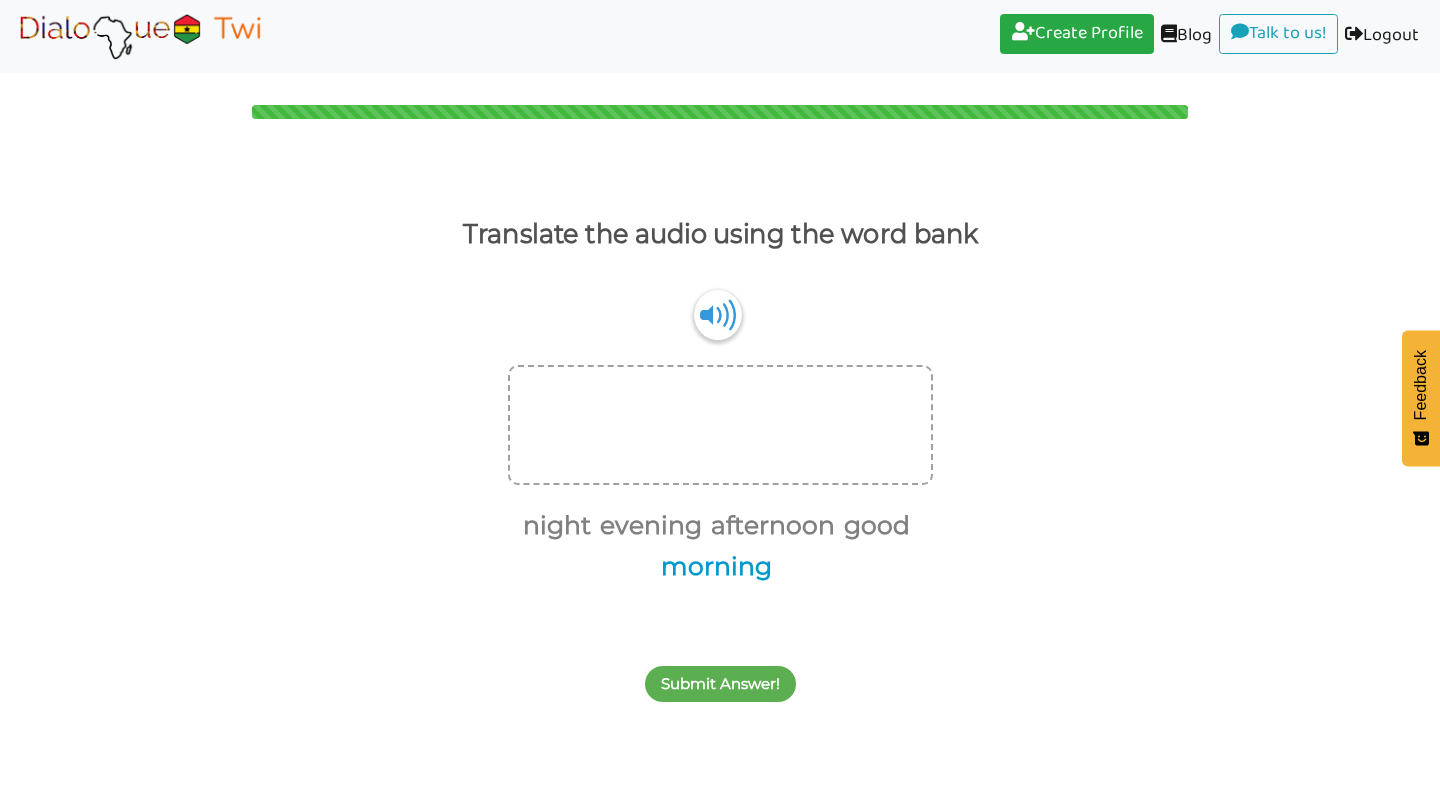 click on "morning" at bounding box center [713, 567] 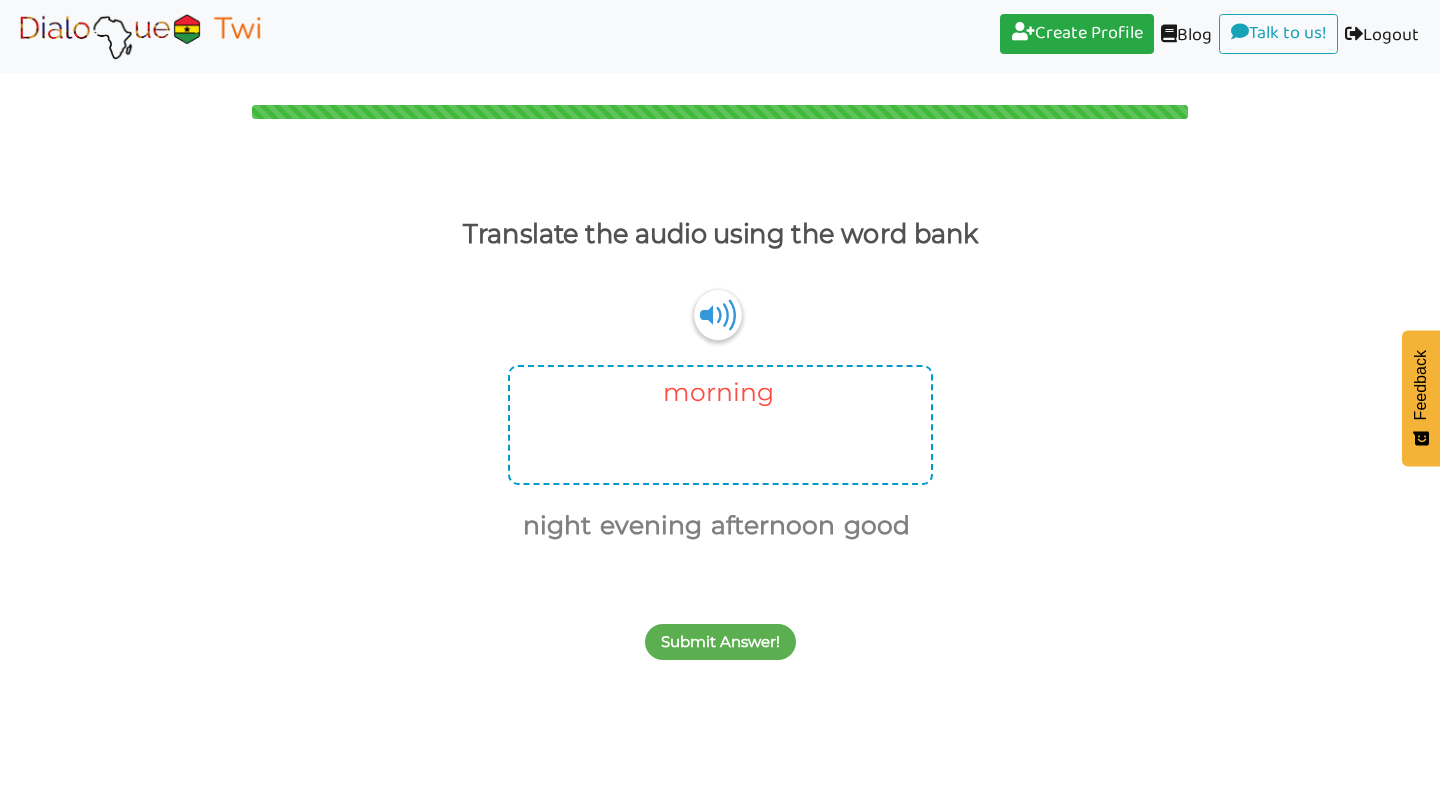 click on "morning" at bounding box center [715, 393] 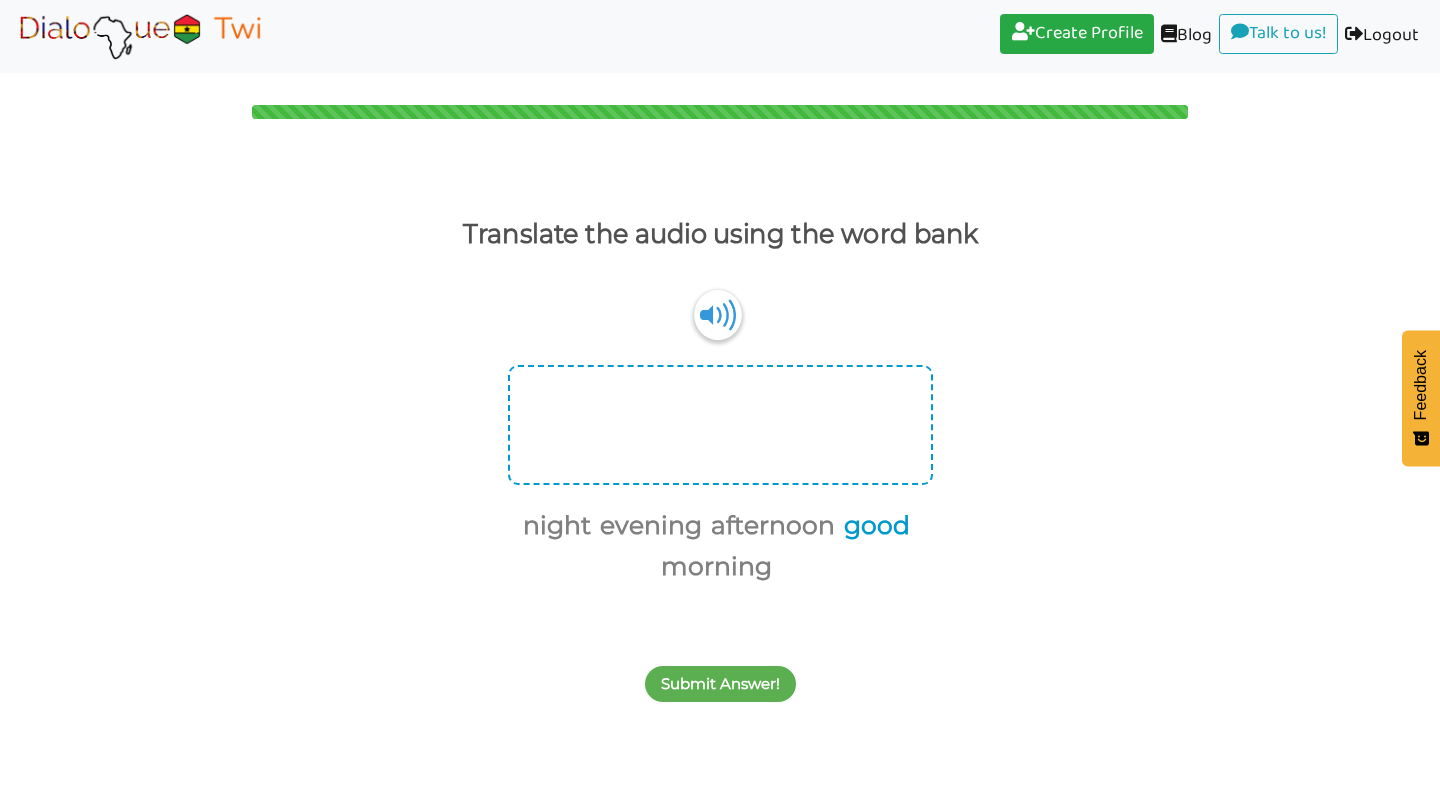 click on "good" at bounding box center [873, 526] 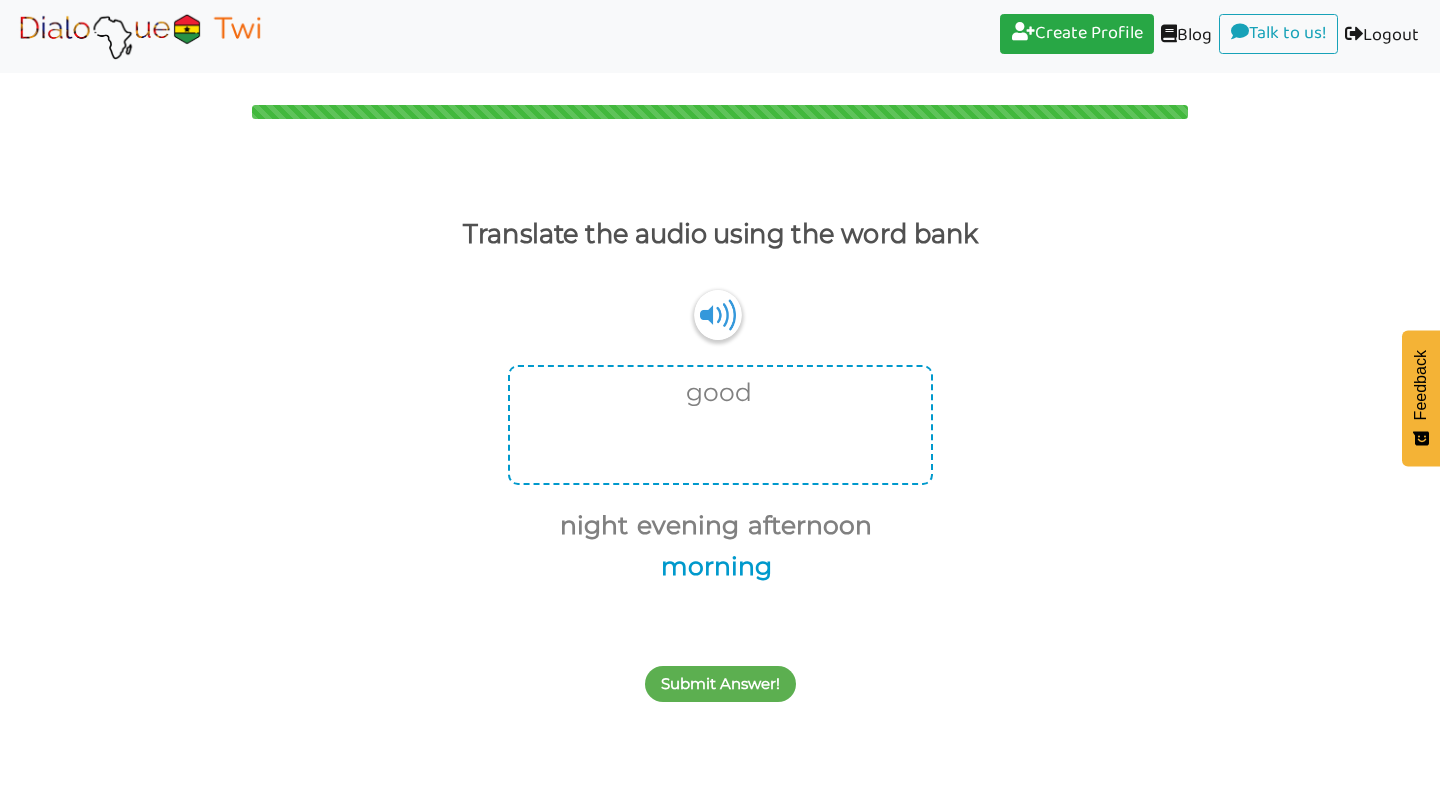 click on "morning" at bounding box center (713, 567) 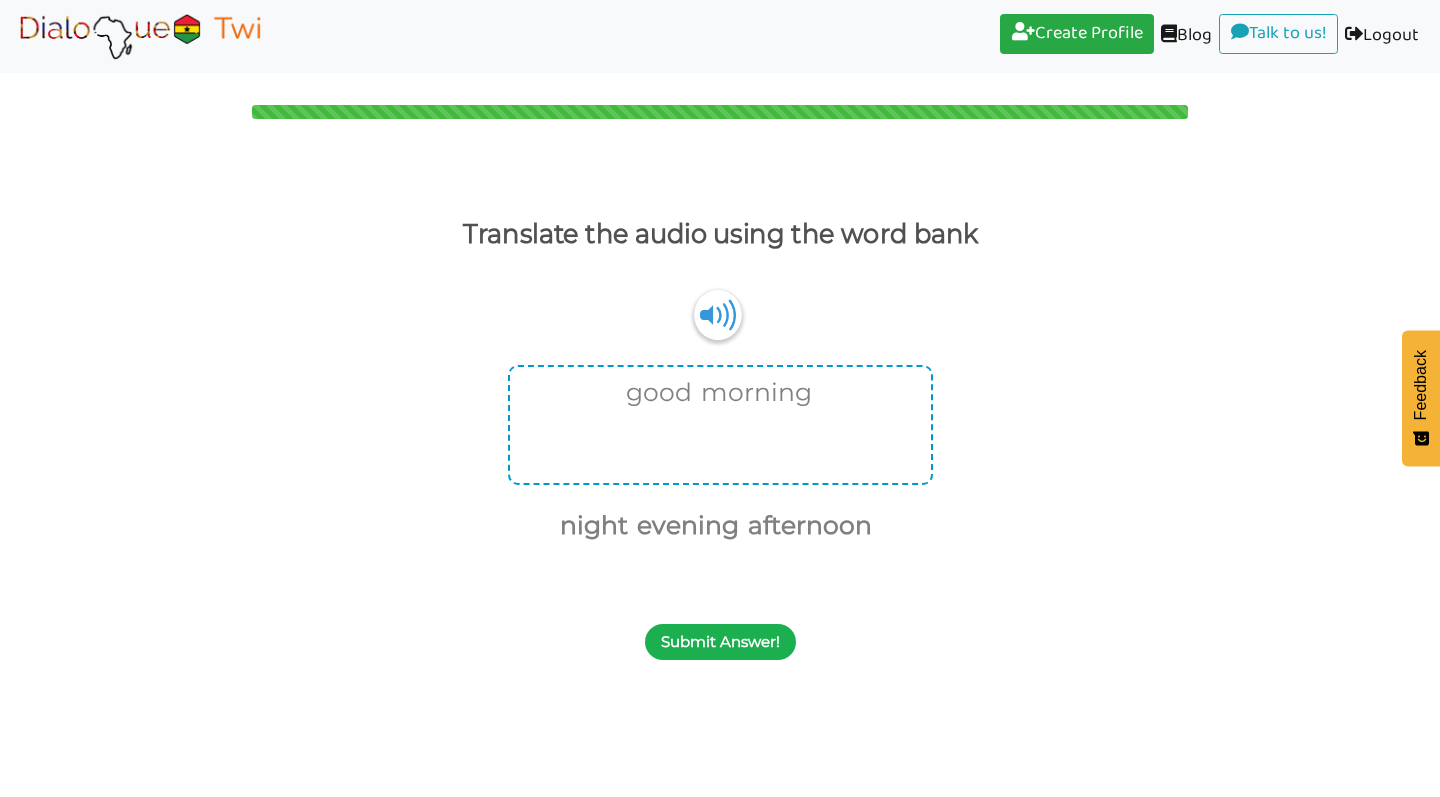 click on "Submit Answer!" at bounding box center (720, 642) 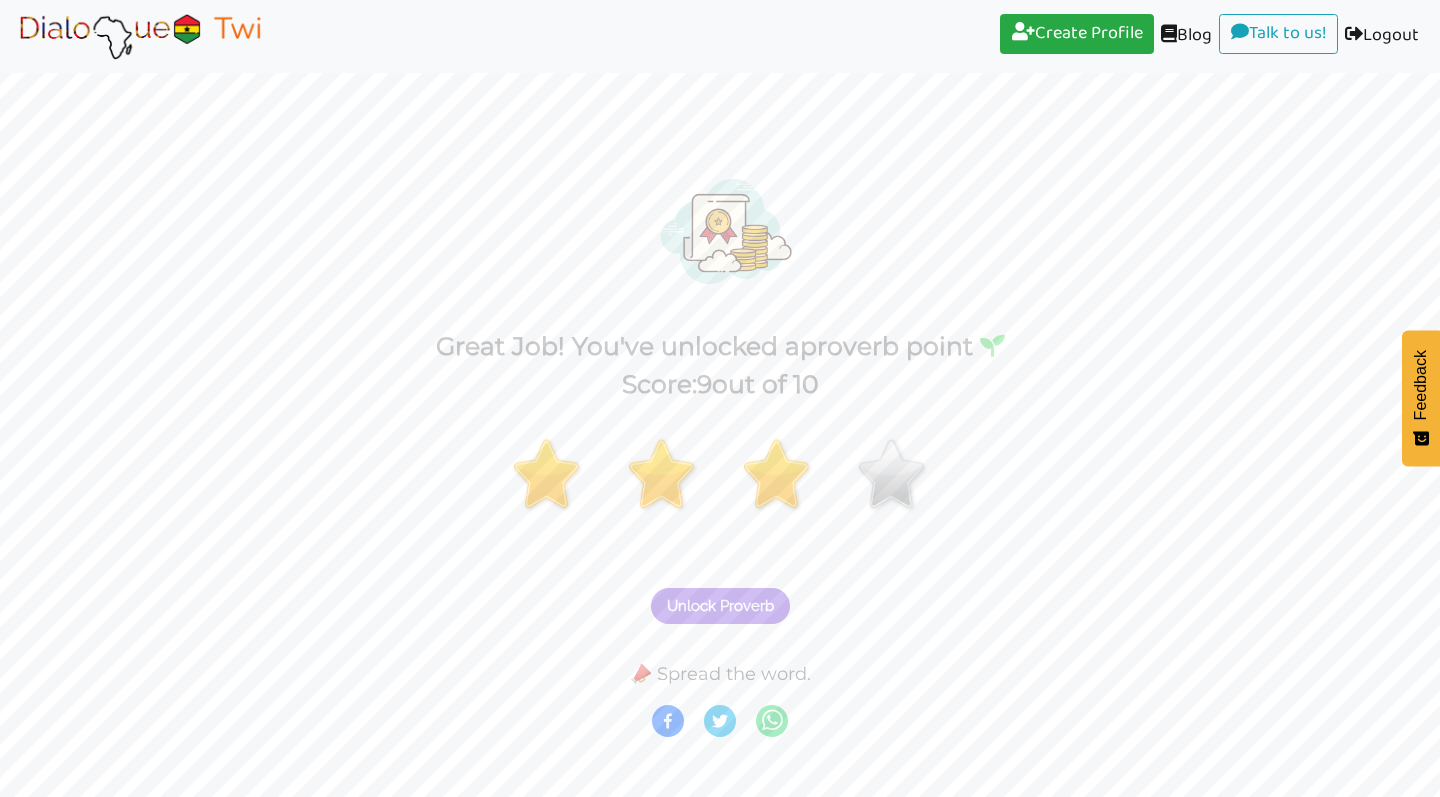 click on "Unlock Proverb" at bounding box center (720, 606) 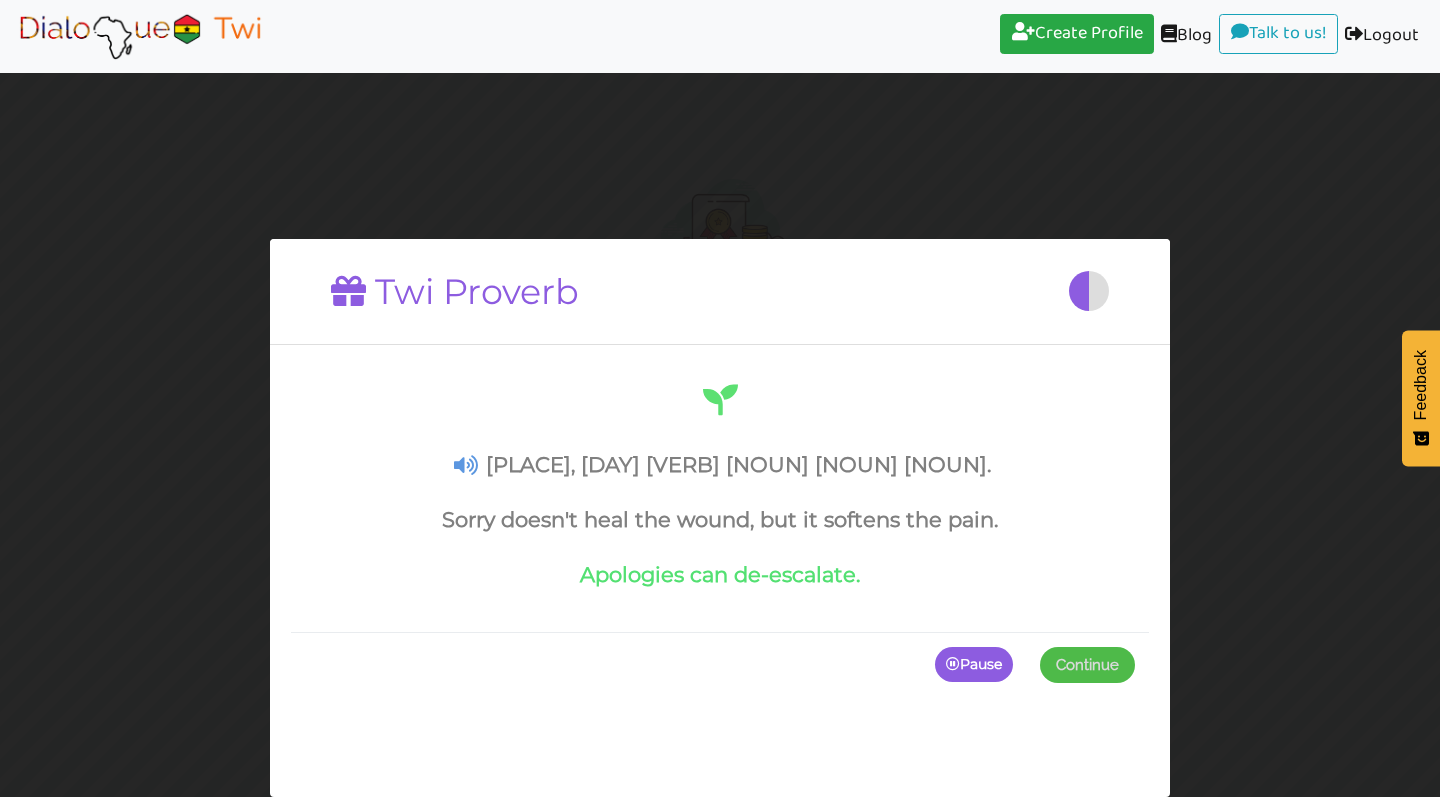 click at bounding box center (466, 465) 